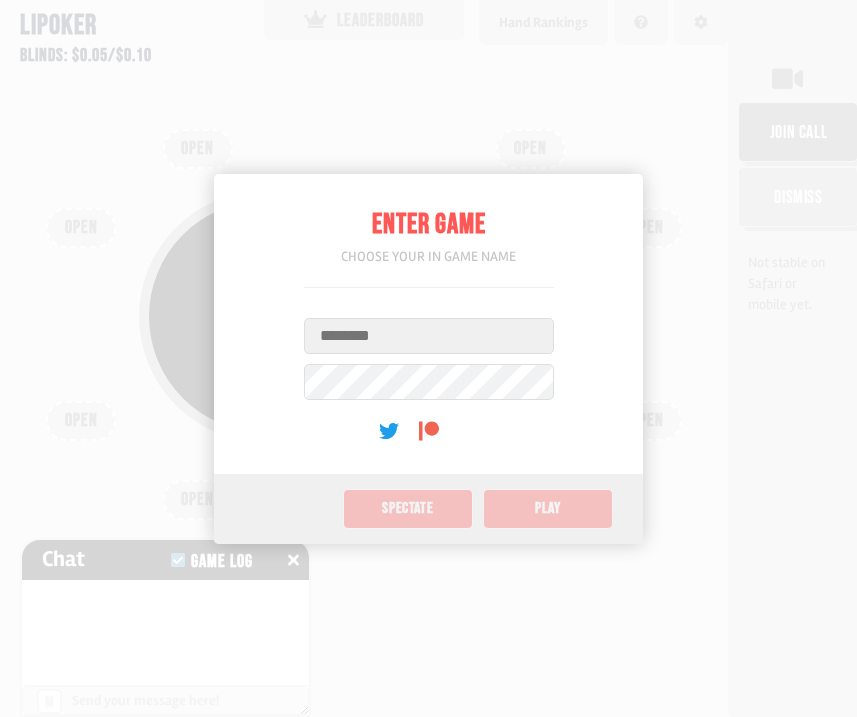 scroll, scrollTop: 0, scrollLeft: 0, axis: both 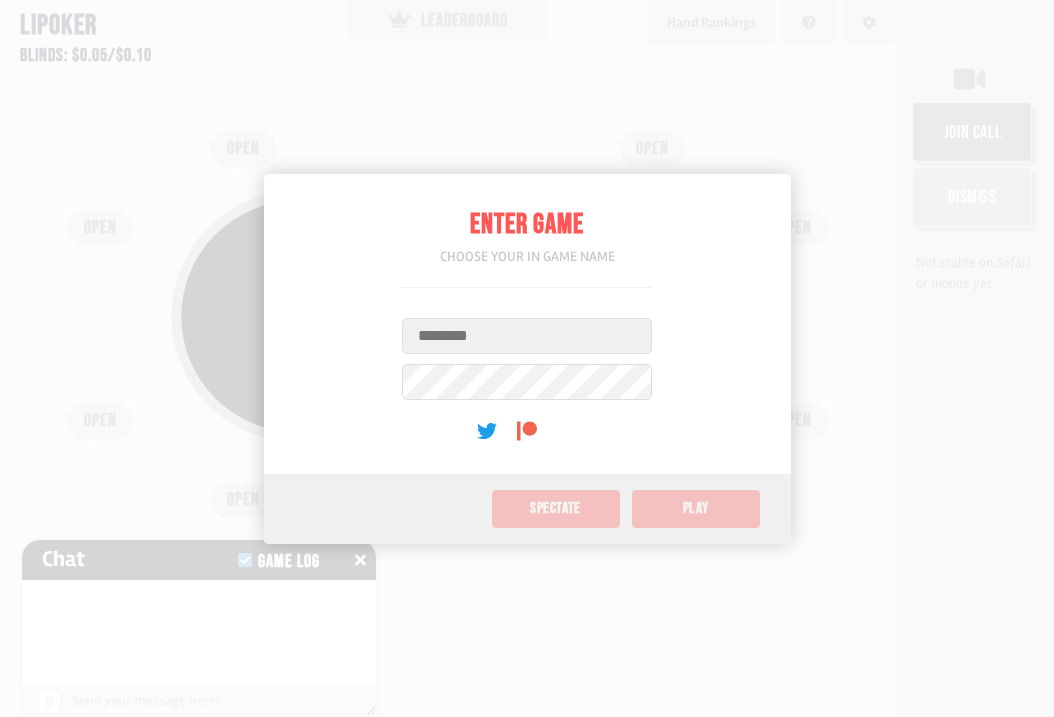 click on "Username" at bounding box center (527, 336) 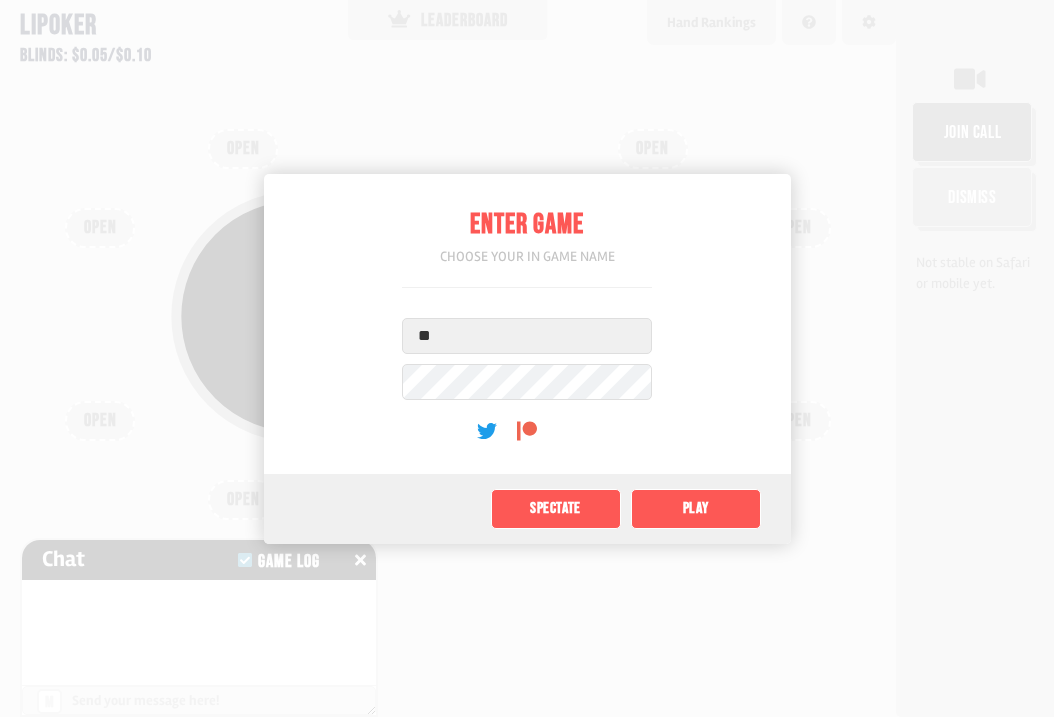 type on "**" 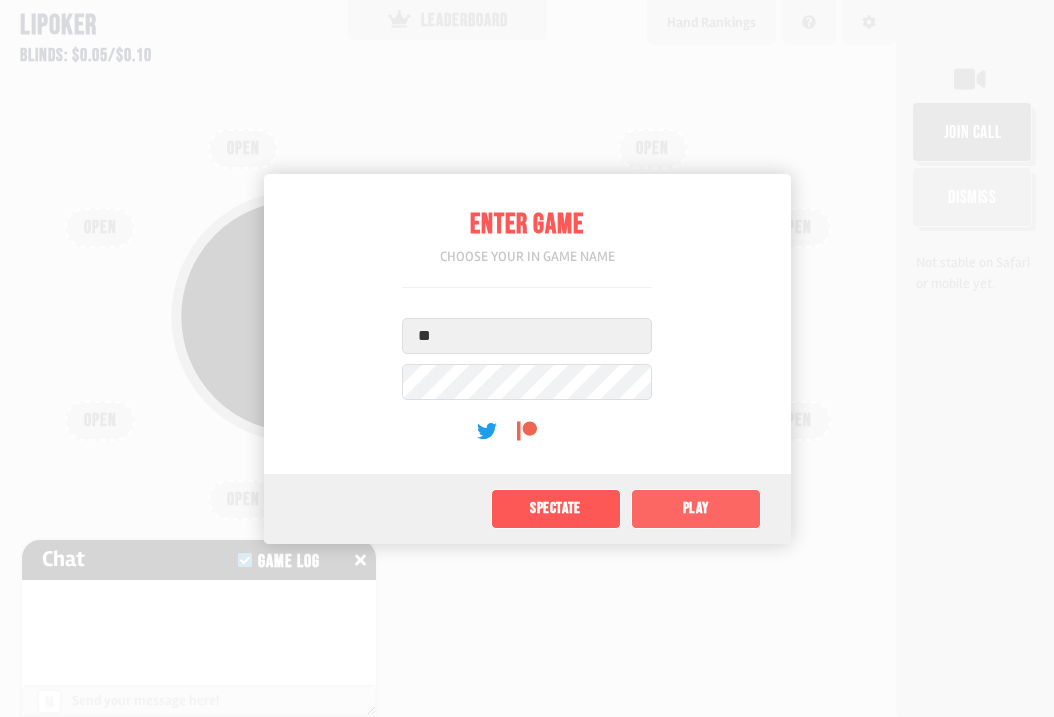 click on "Play" 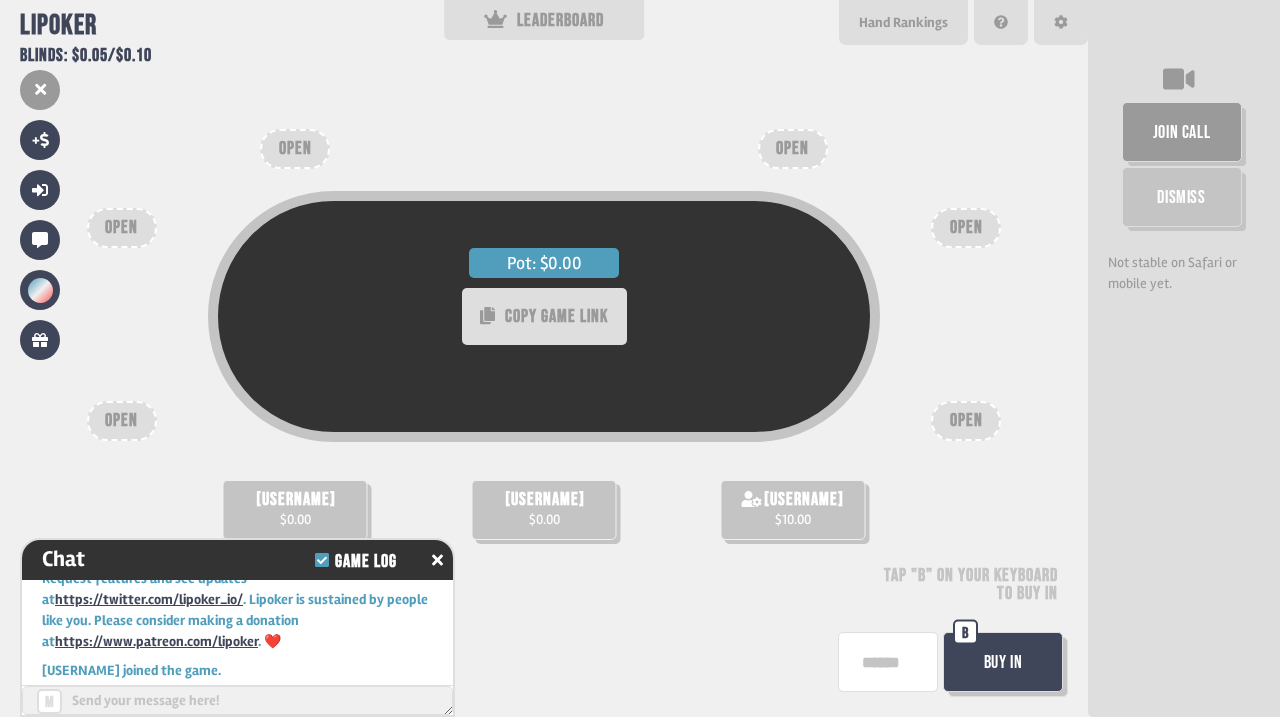 scroll, scrollTop: 78, scrollLeft: 0, axis: vertical 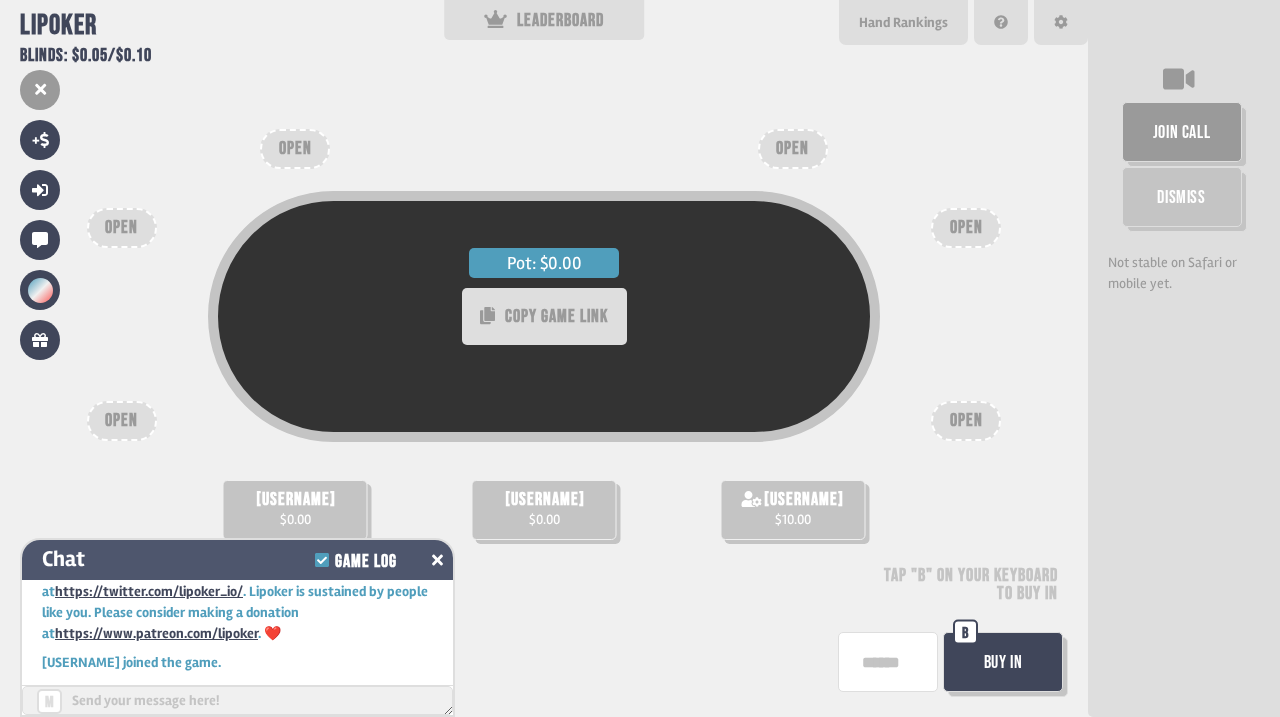 click at bounding box center (437, 560) 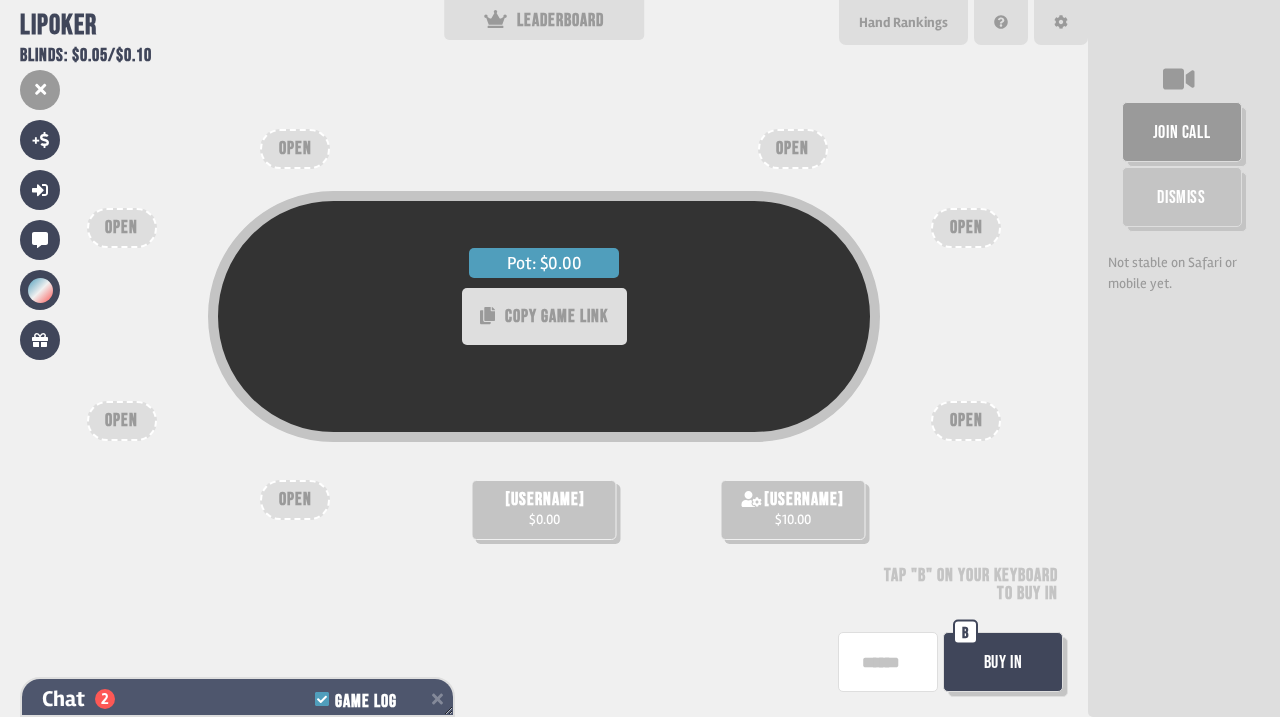 click on "Chat   2 Game Log" at bounding box center (237, 699) 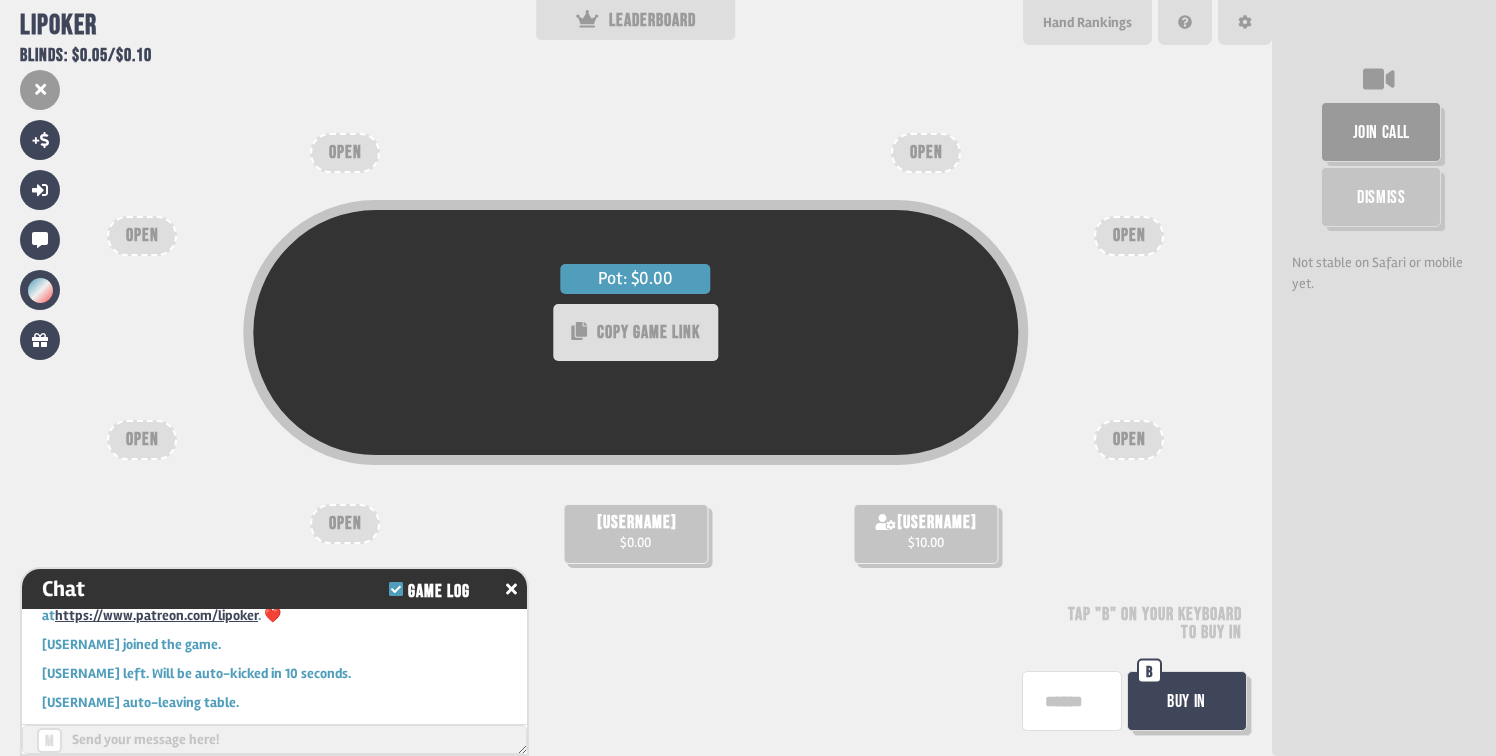 scroll, scrollTop: 83, scrollLeft: 0, axis: vertical 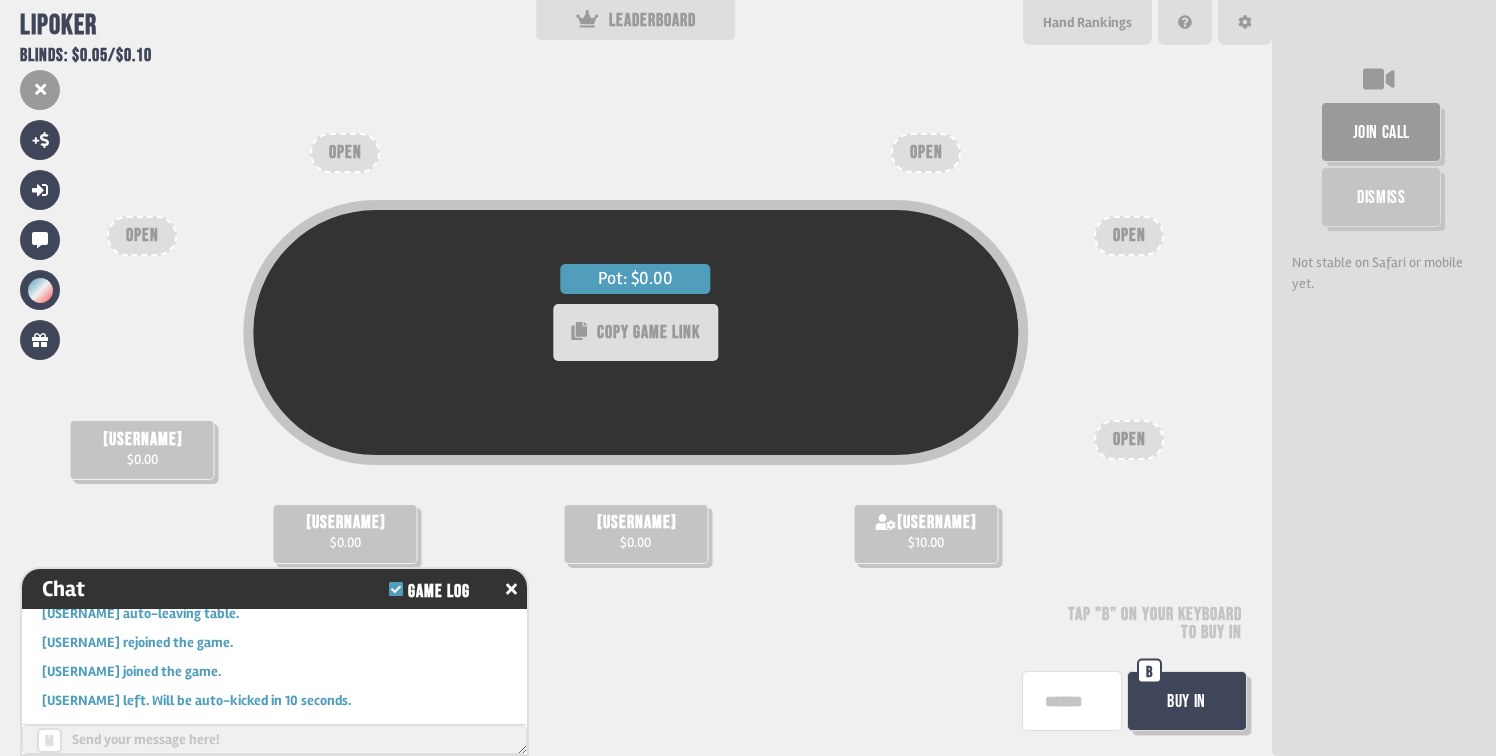 click on "Buy In" at bounding box center [1187, 701] 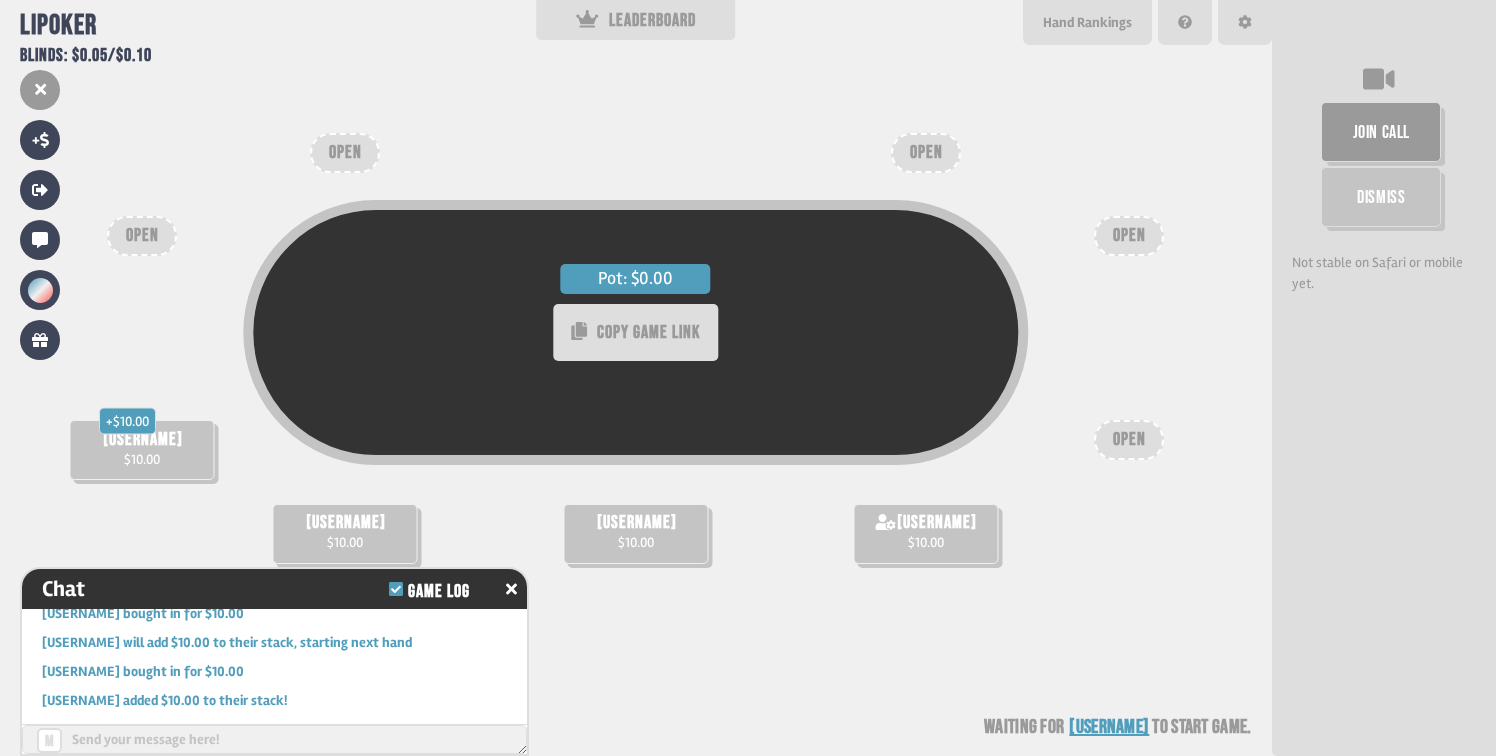 scroll, scrollTop: 396, scrollLeft: 0, axis: vertical 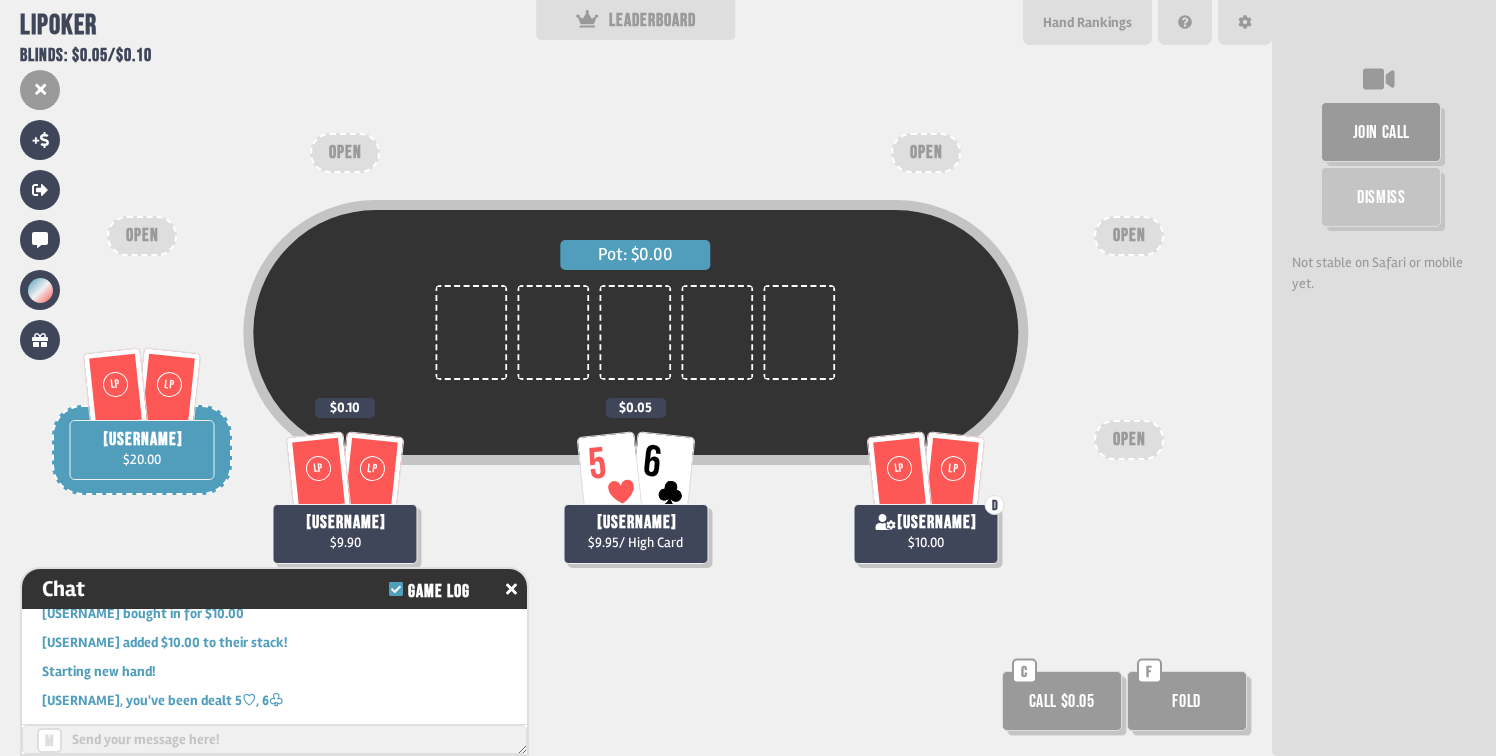 click on "Call $0.05" at bounding box center (1062, 701) 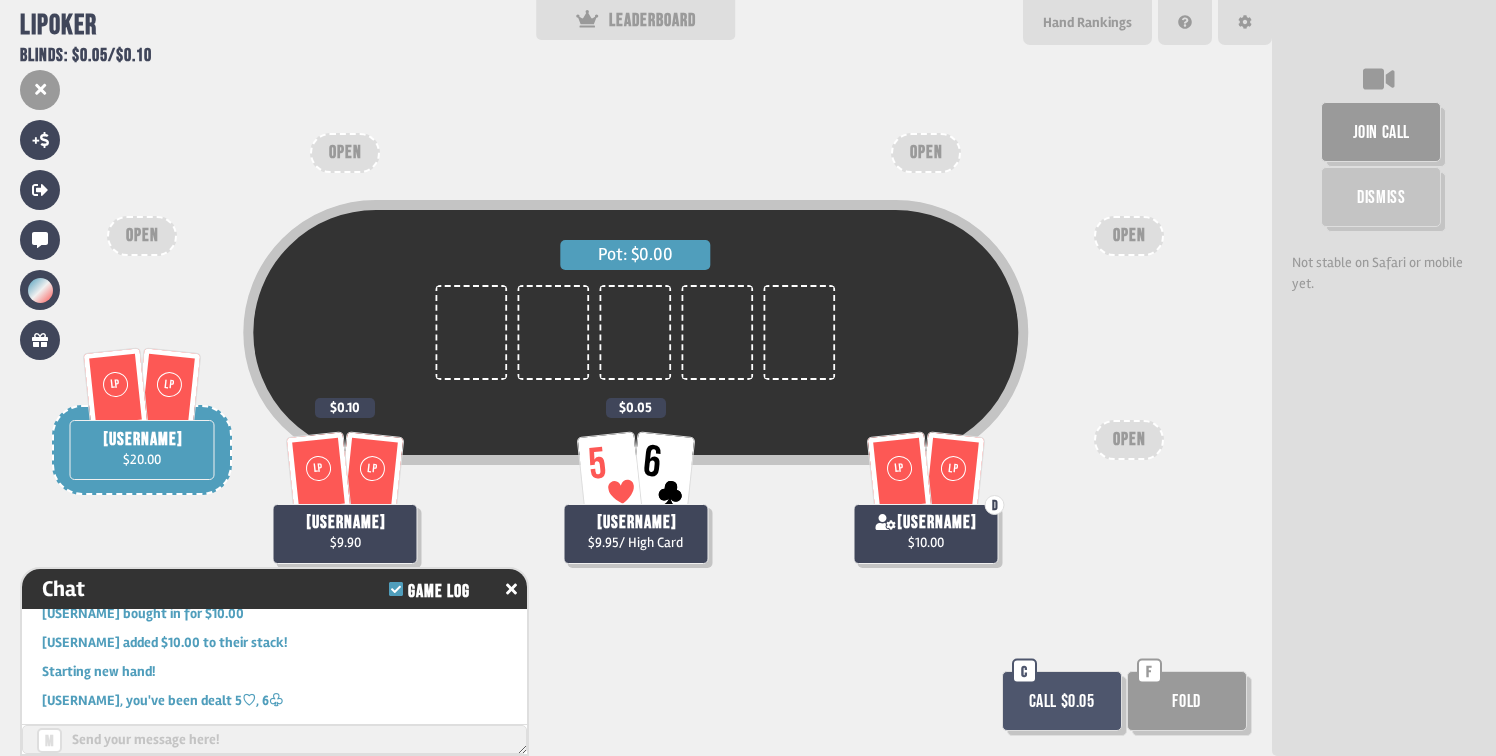 click on "Call $0.05" at bounding box center [1062, 701] 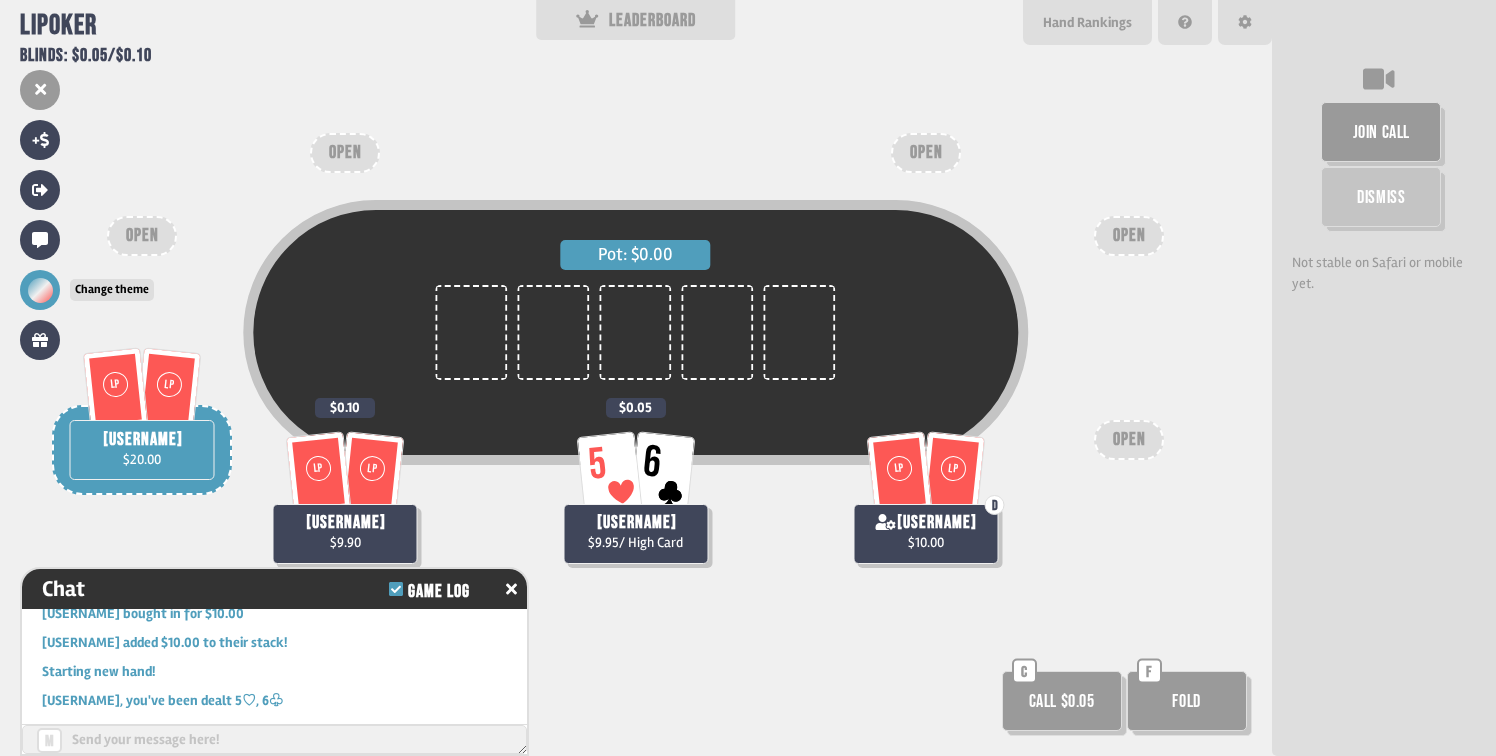 scroll, scrollTop: 425, scrollLeft: 0, axis: vertical 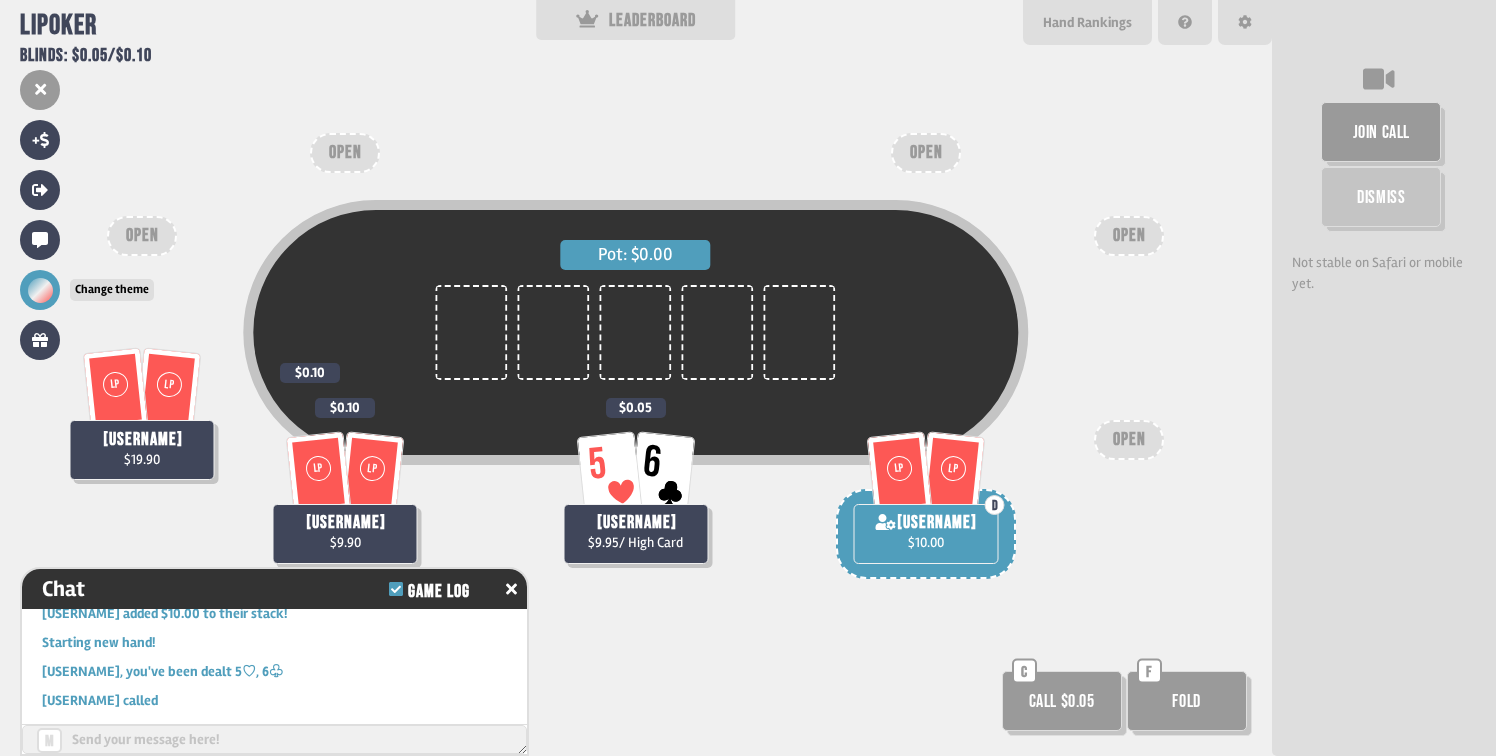 click at bounding box center (40, 290) 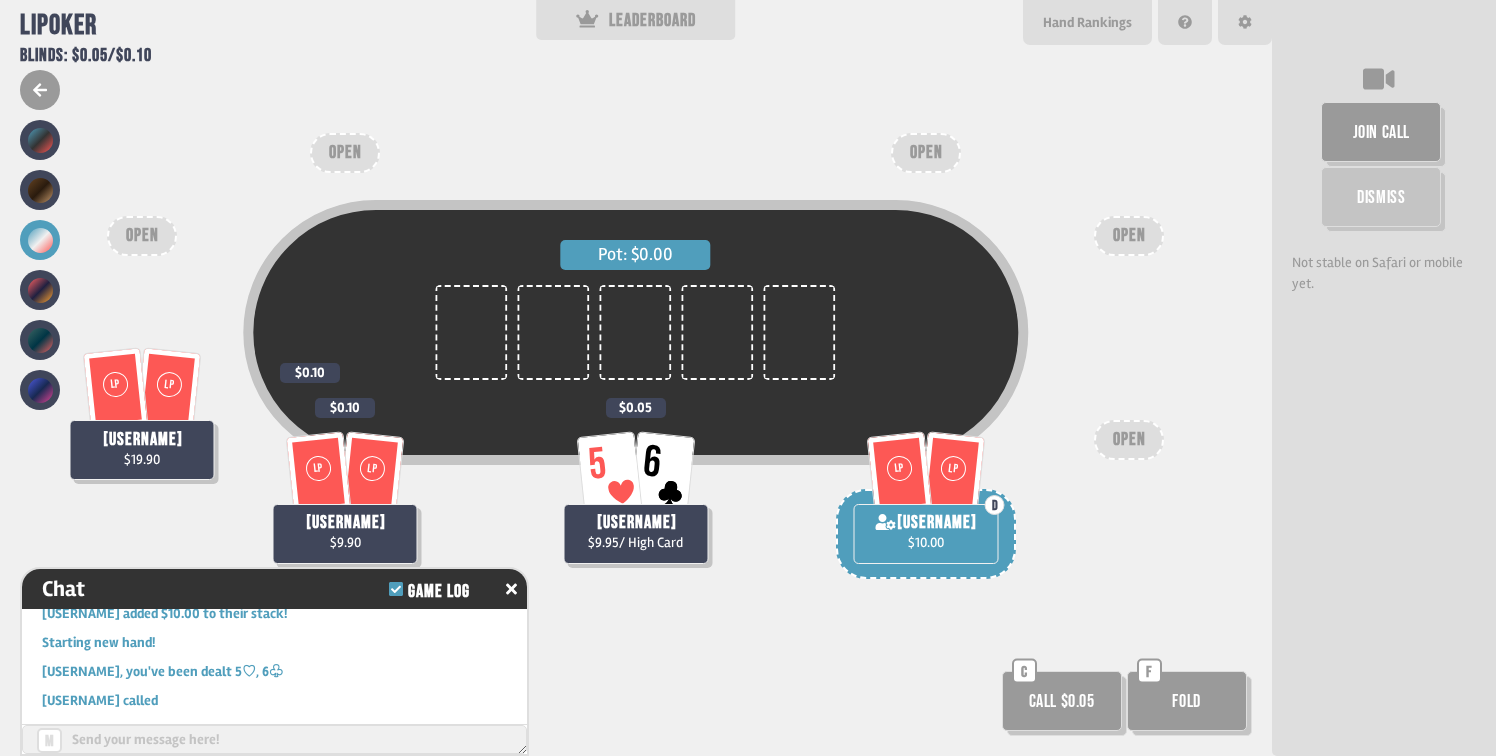 click at bounding box center (40, 240) 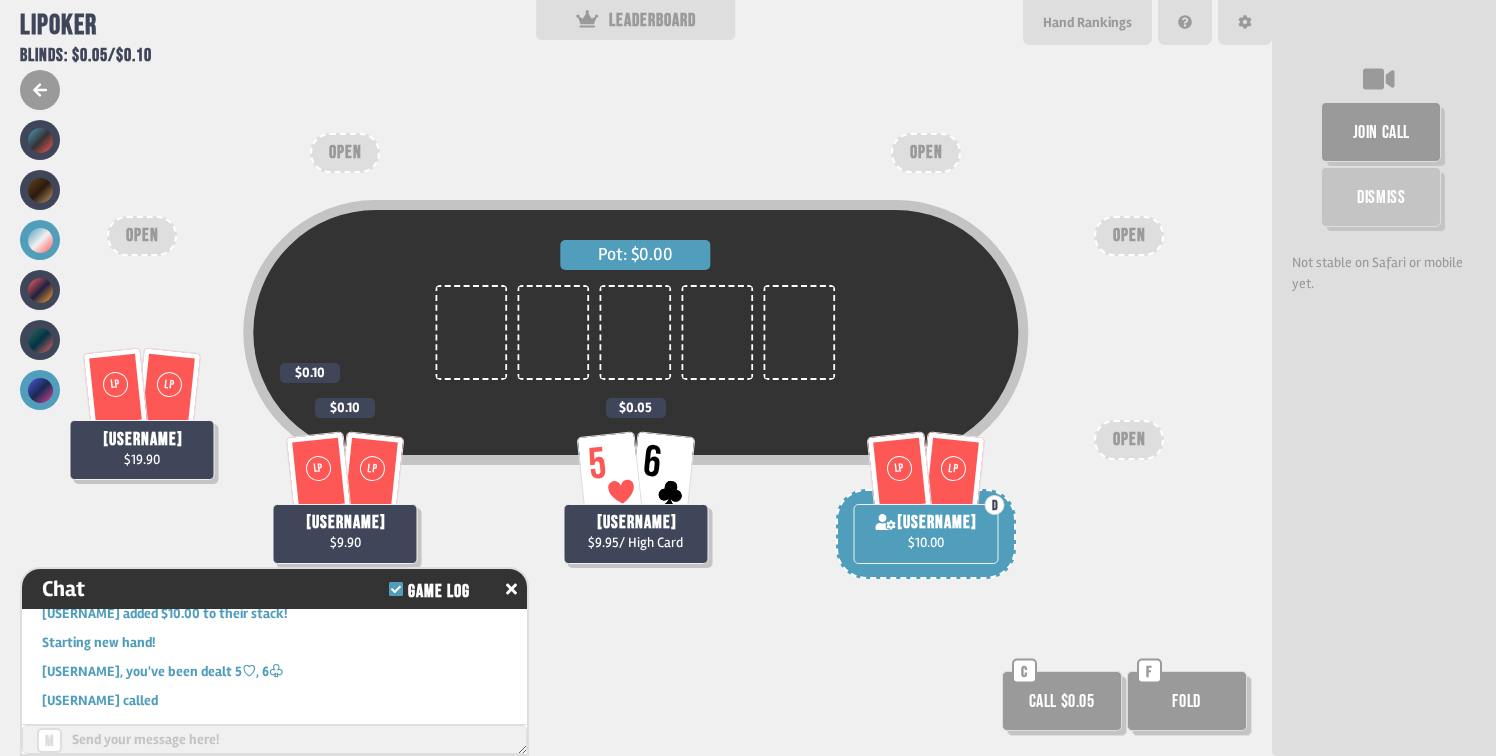 click at bounding box center [40, 390] 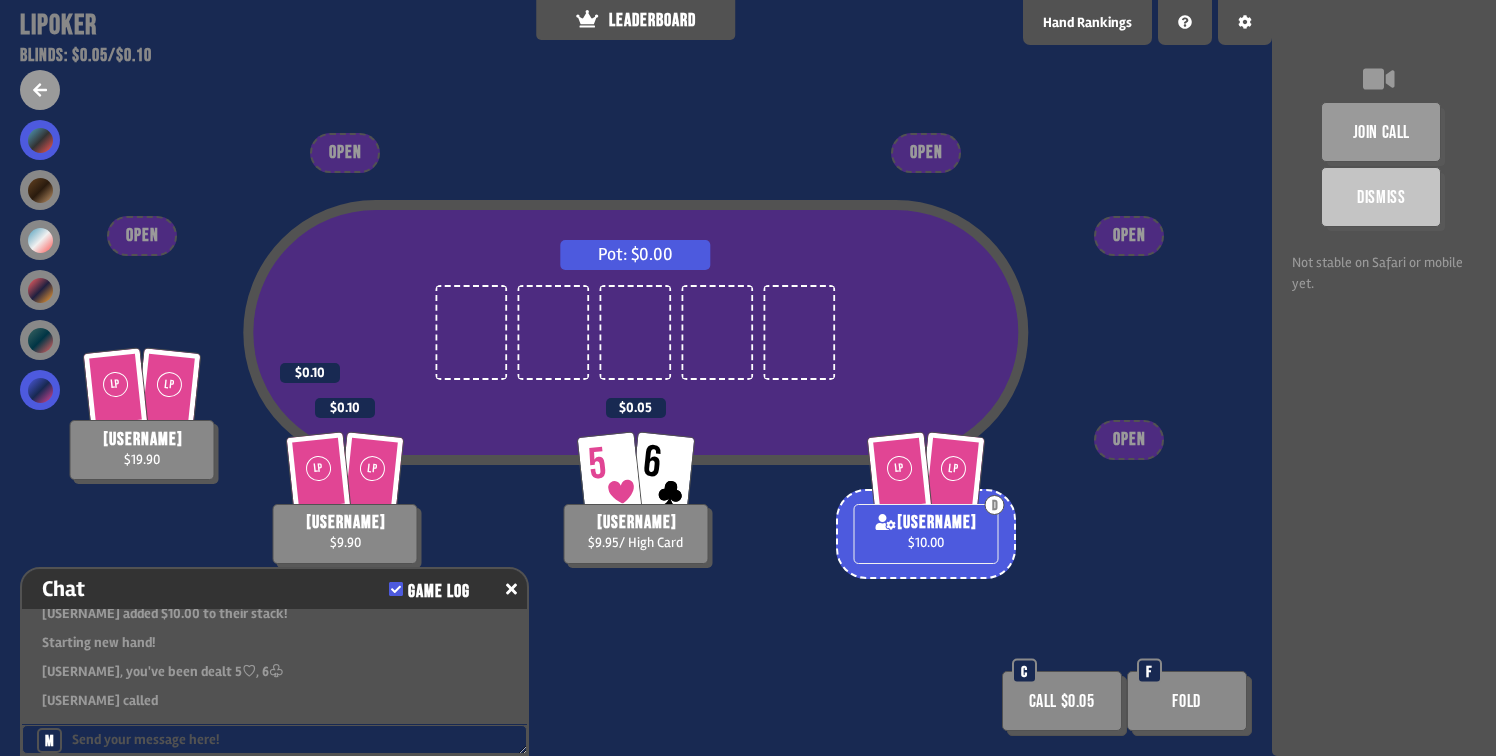 click at bounding box center [40, 140] 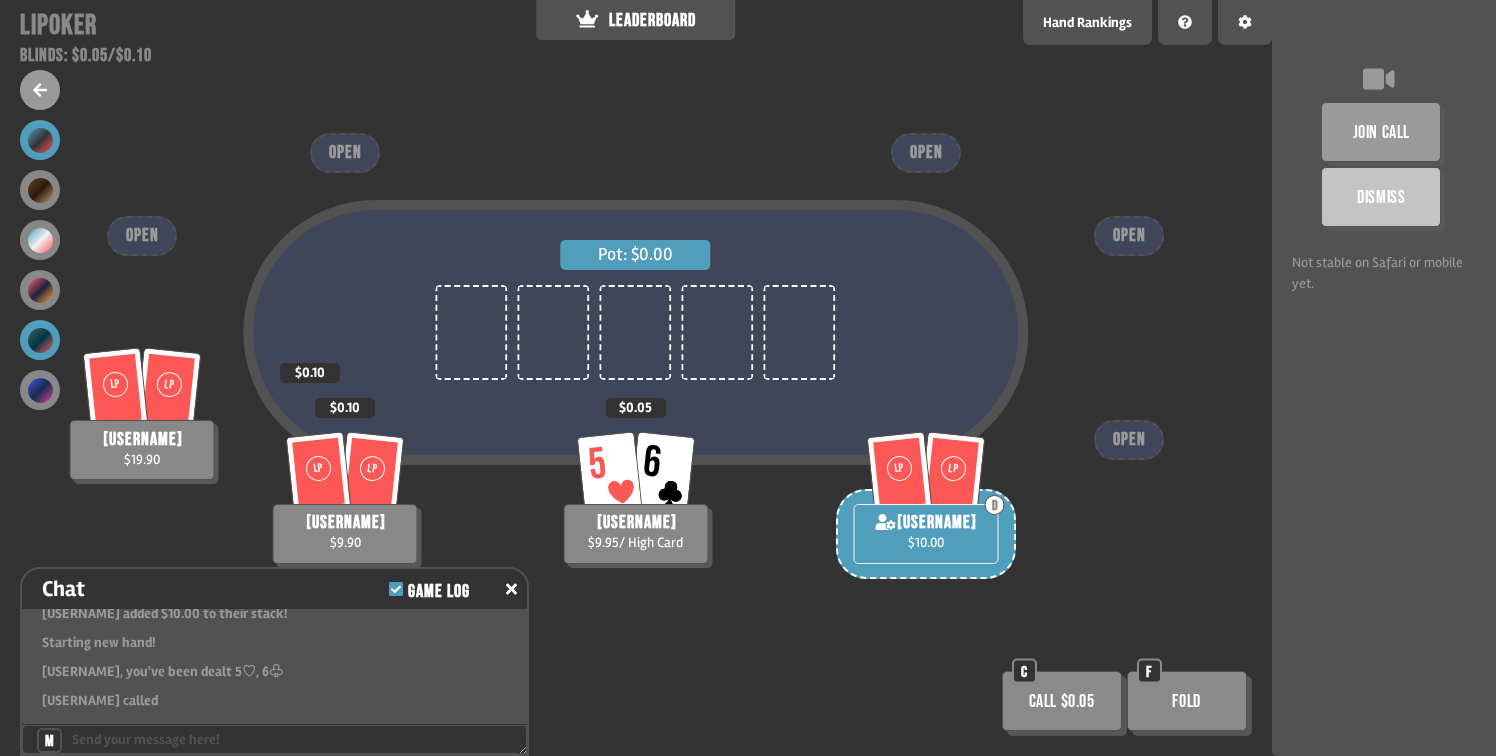 click at bounding box center (40, 340) 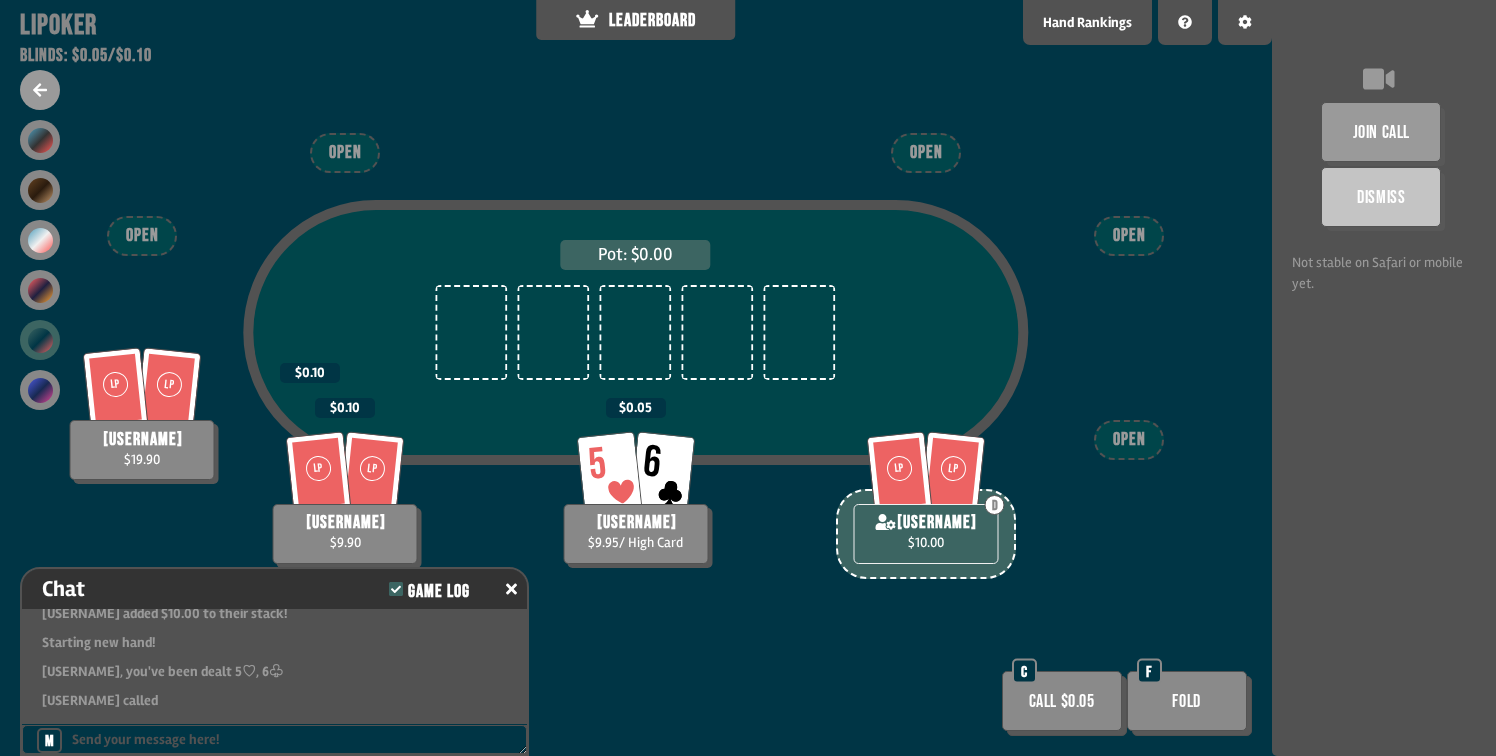 scroll, scrollTop: 454, scrollLeft: 0, axis: vertical 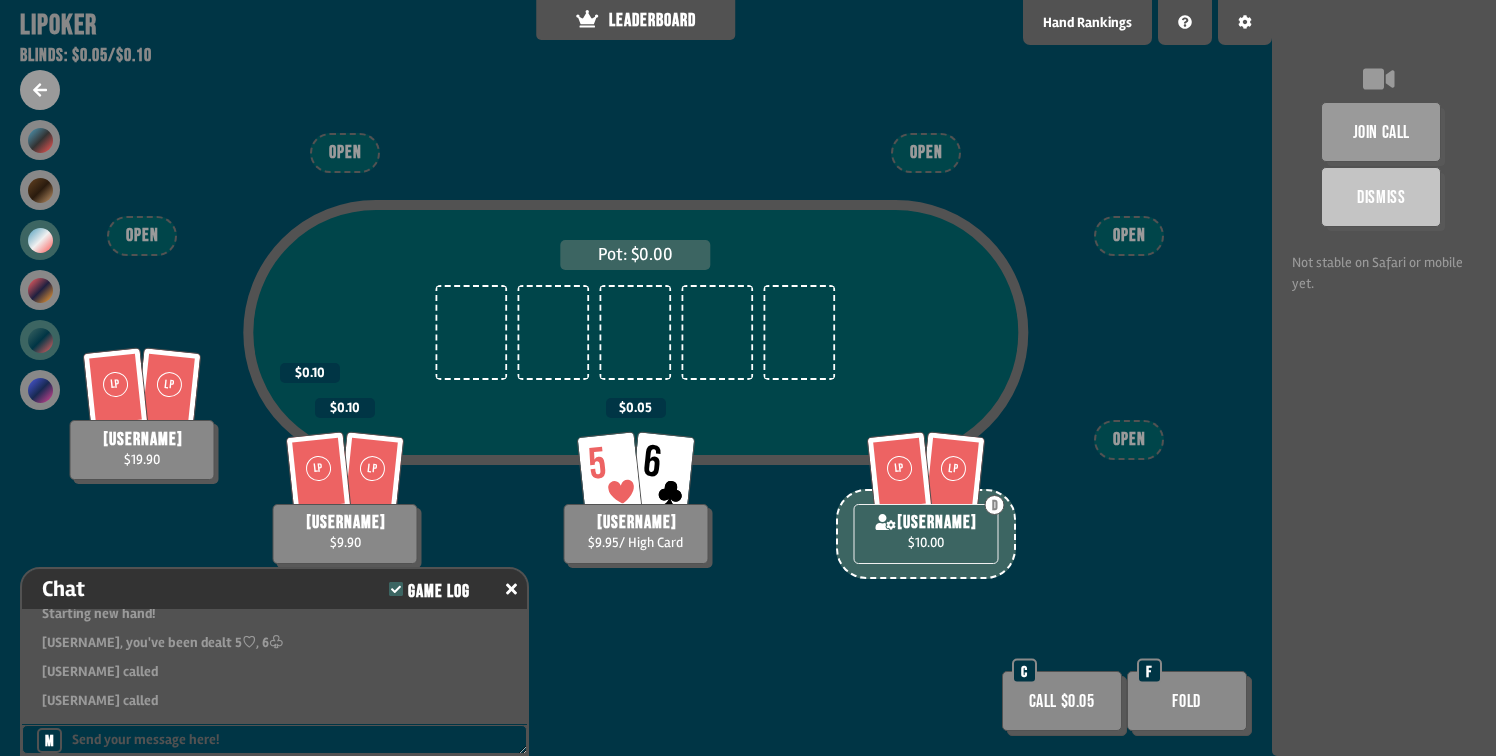 click at bounding box center (40, 240) 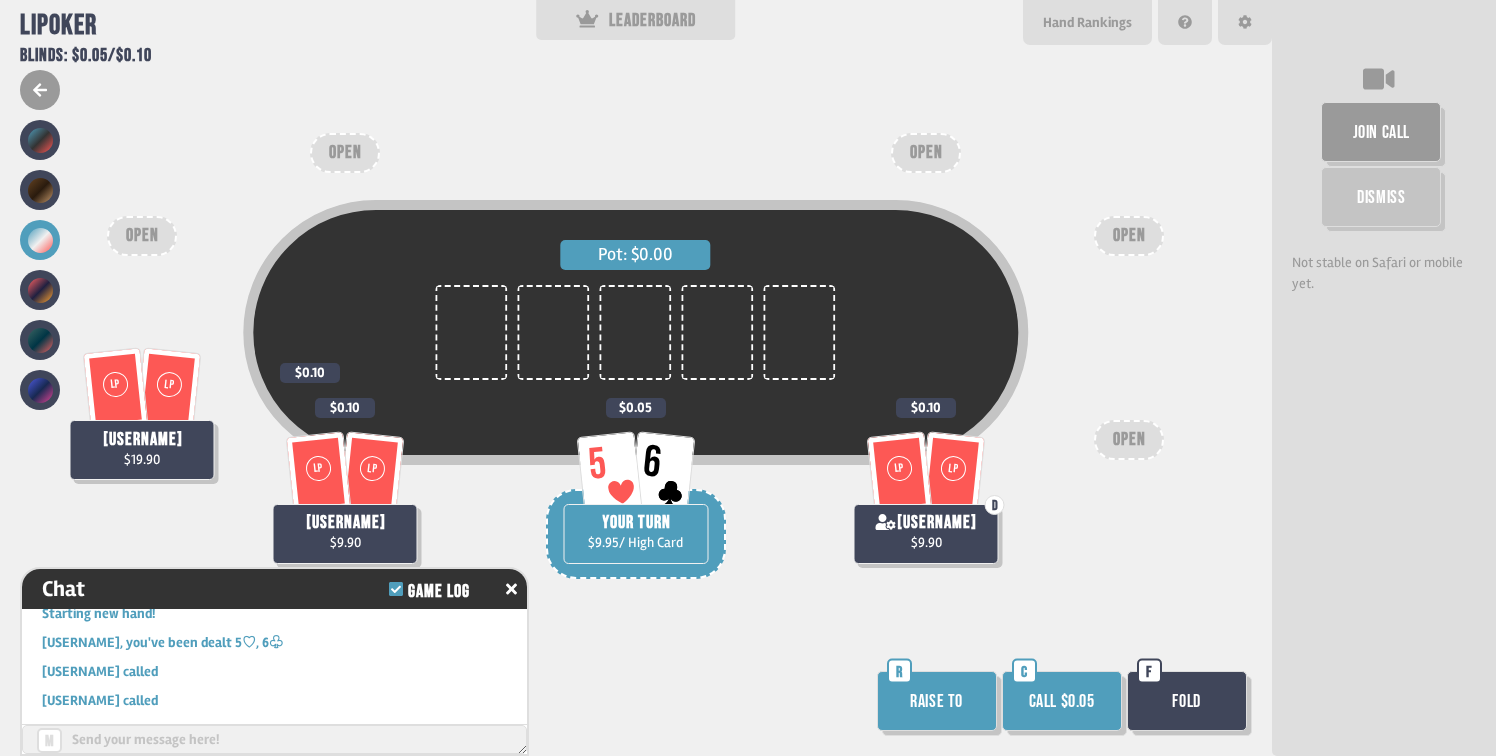 click on "Pot: $0.00   LP LP [USERNAME] $19.90  $0.10  LP LP [USERNAME] $9.90  $0.10  5 6 YOUR TURN $9.95   / High Card $0.05  LP LP D [USERNAME] $9.90  $0.10  OPEN OPEN OPEN OPEN OPEN Raise to R Call $0.05 C Fold F" at bounding box center (636, 378) 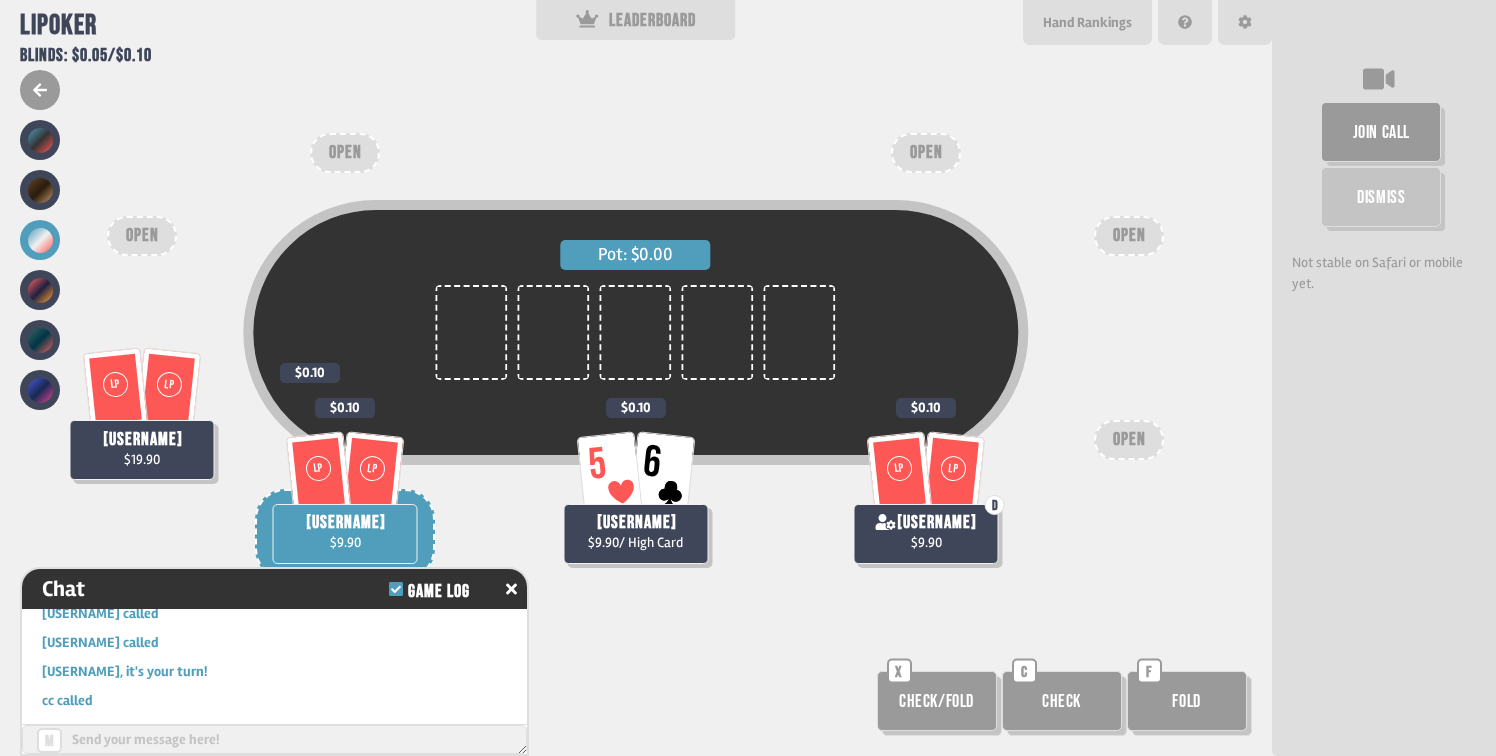 scroll, scrollTop: 541, scrollLeft: 0, axis: vertical 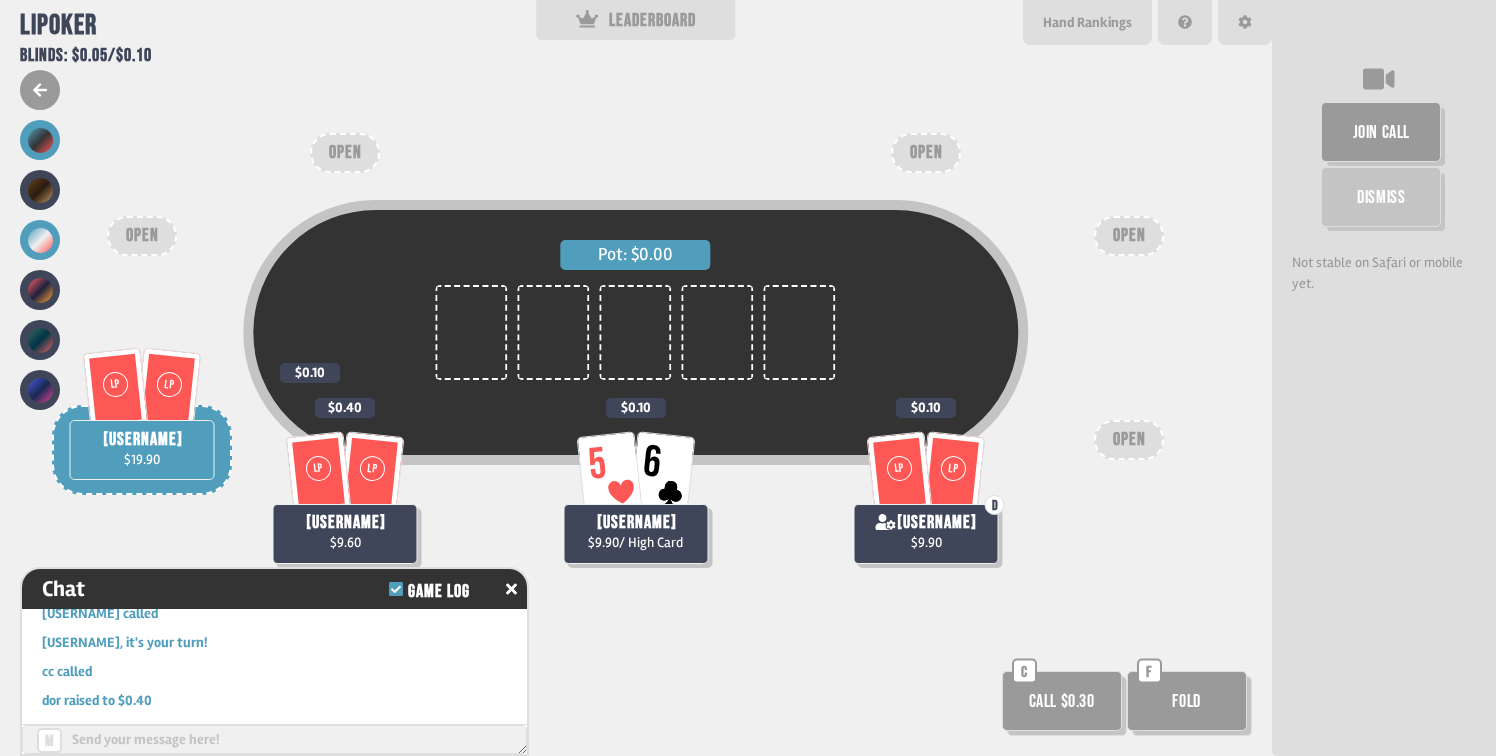 click at bounding box center [40, 140] 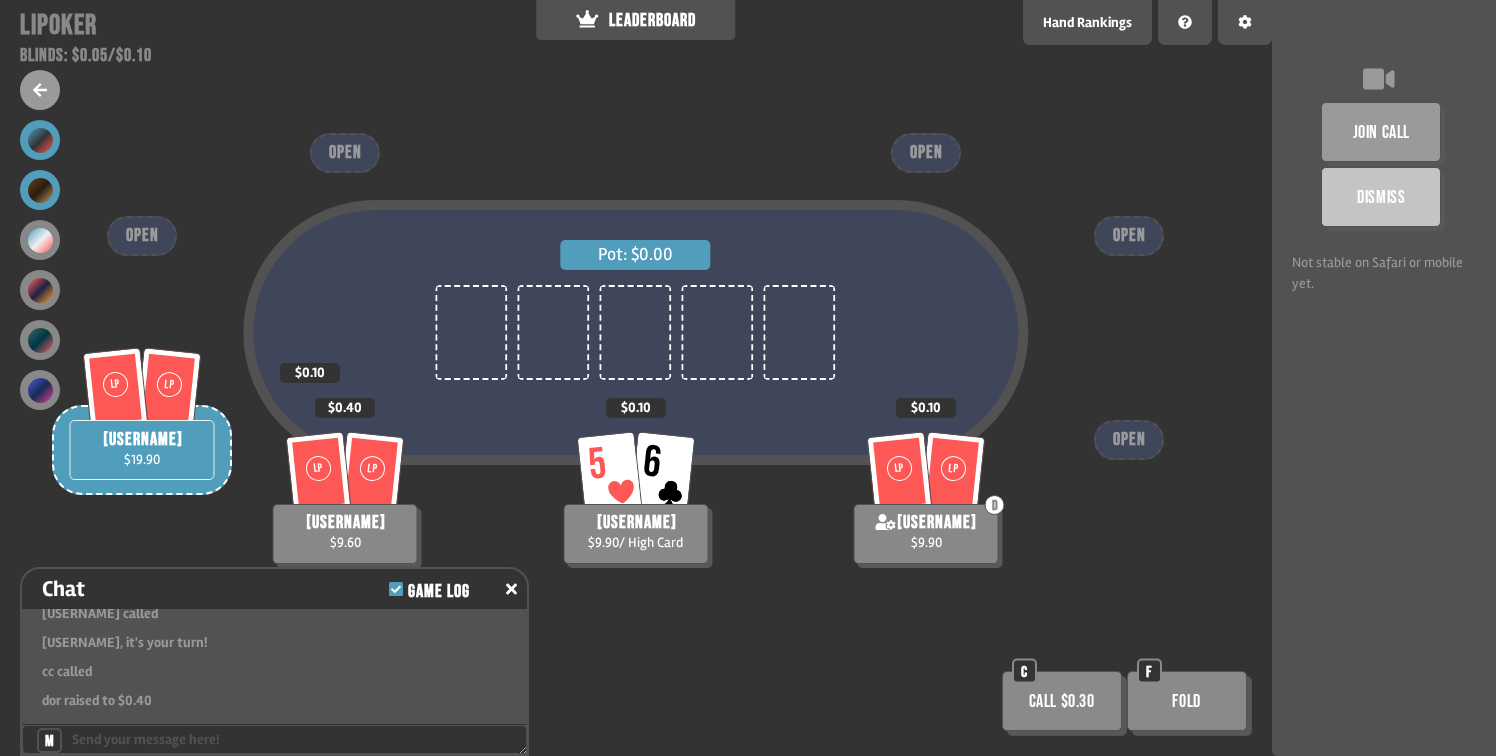 click at bounding box center [40, 190] 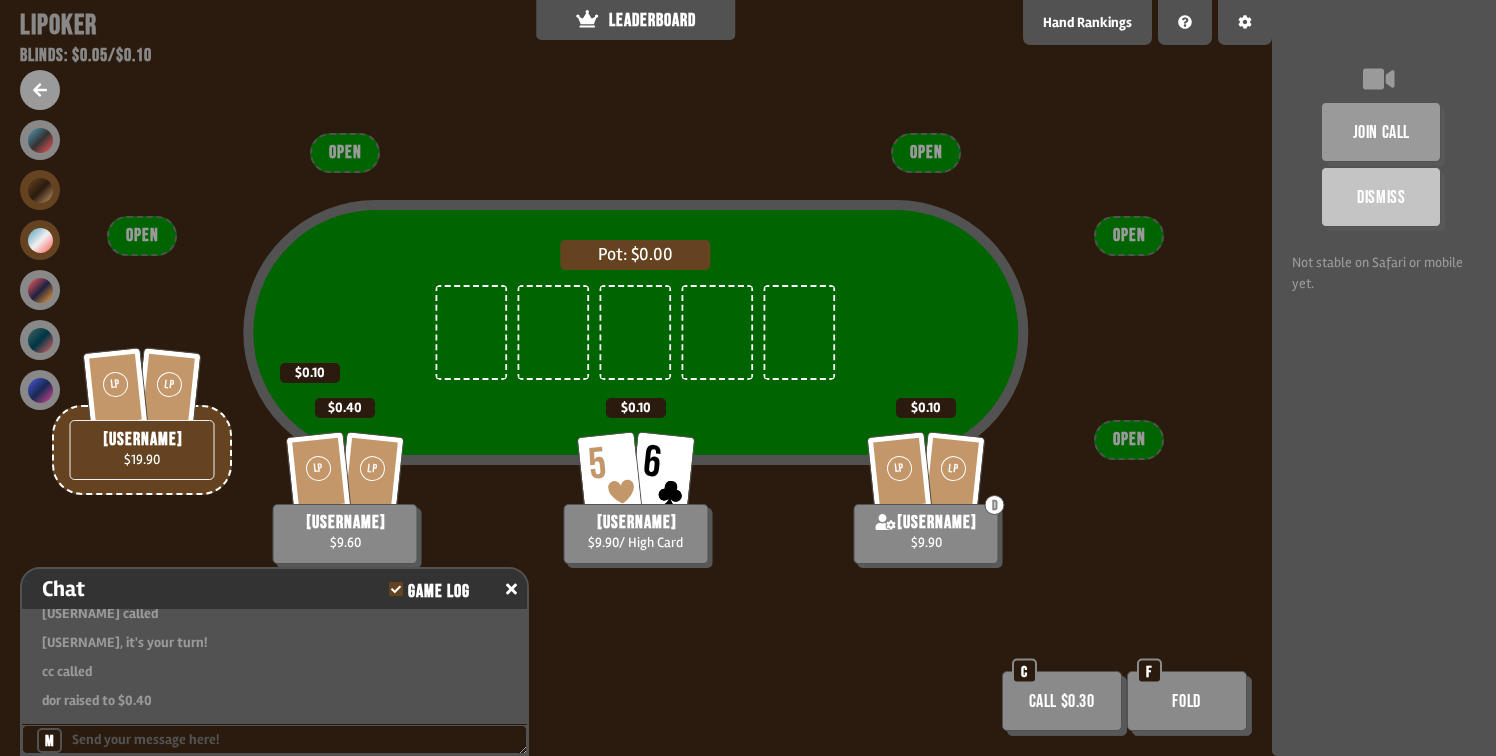 click at bounding box center (40, 240) 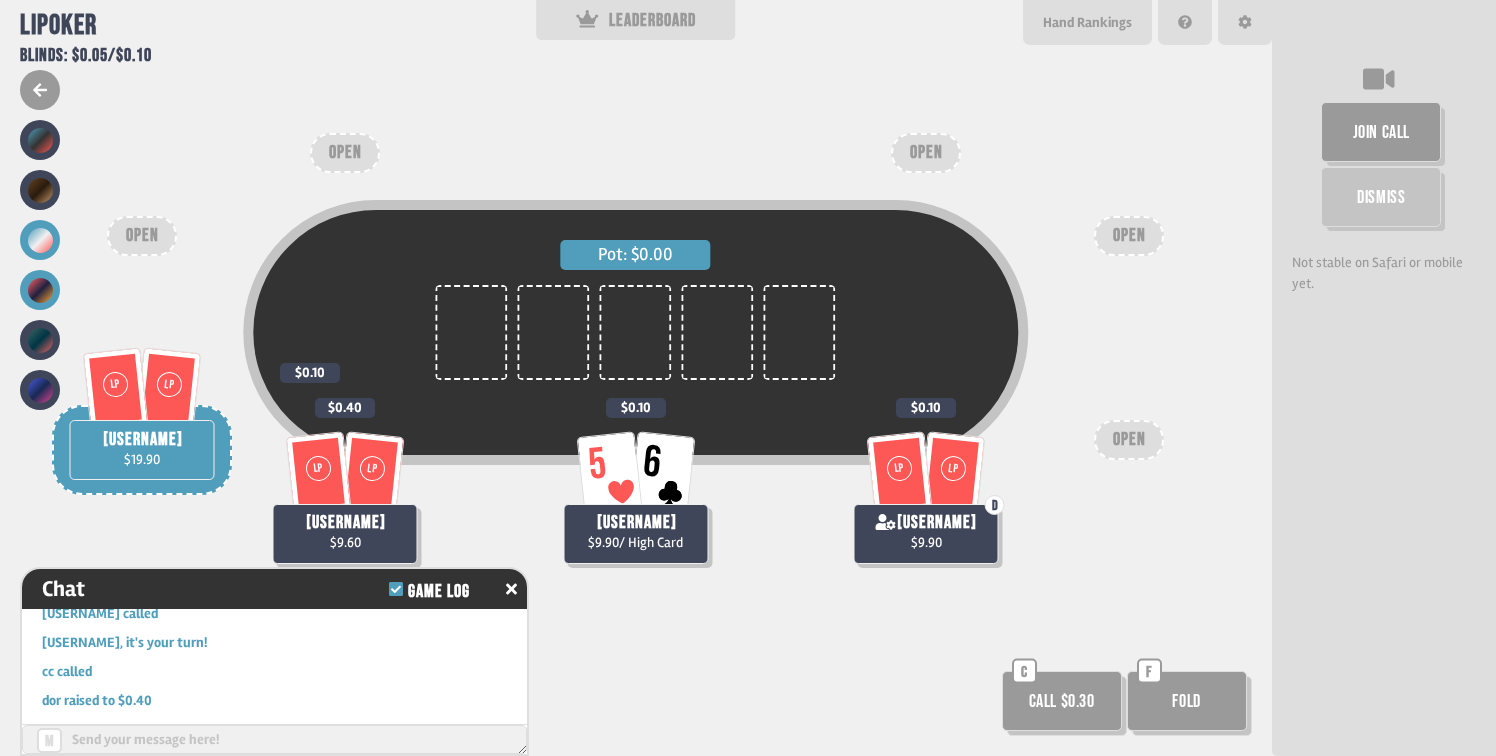 click at bounding box center (40, 290) 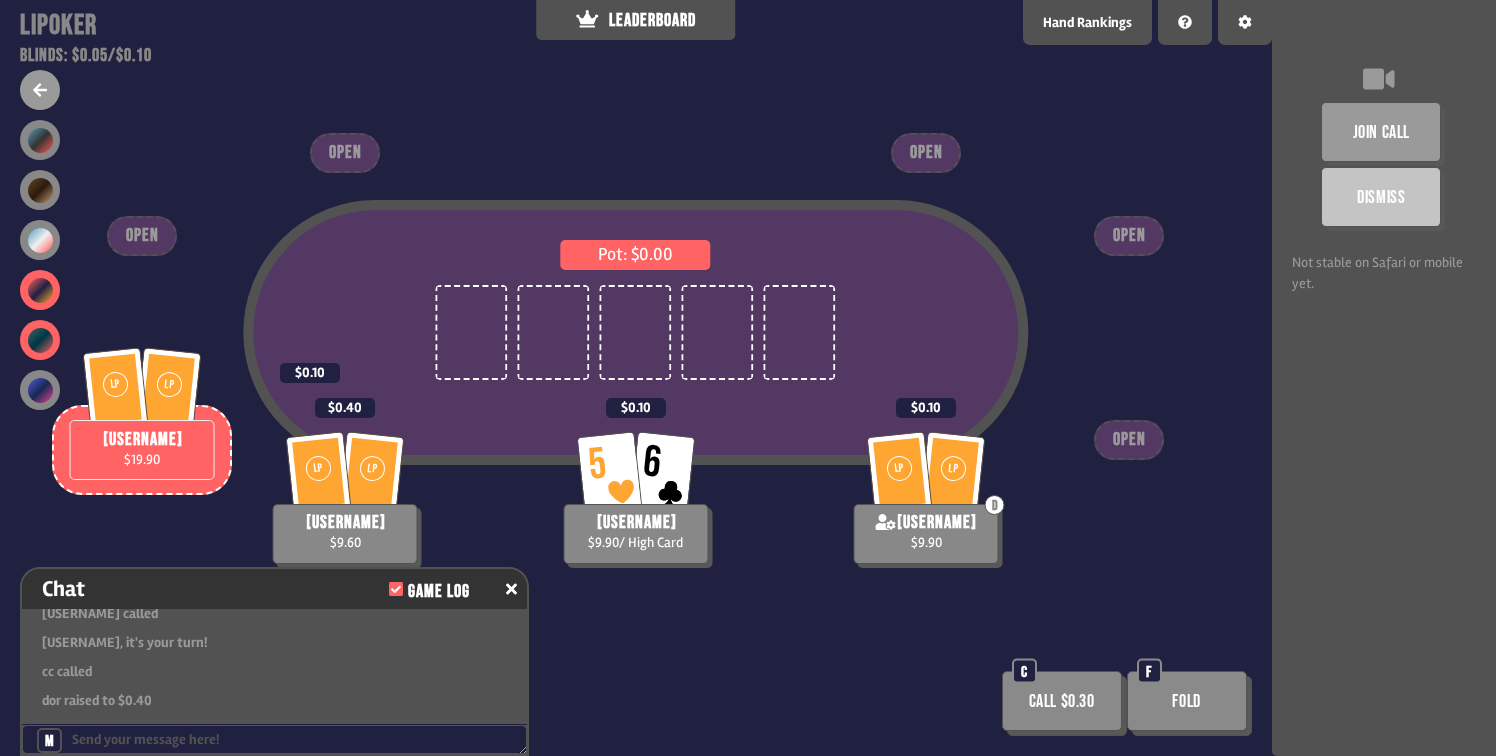 click at bounding box center [40, 340] 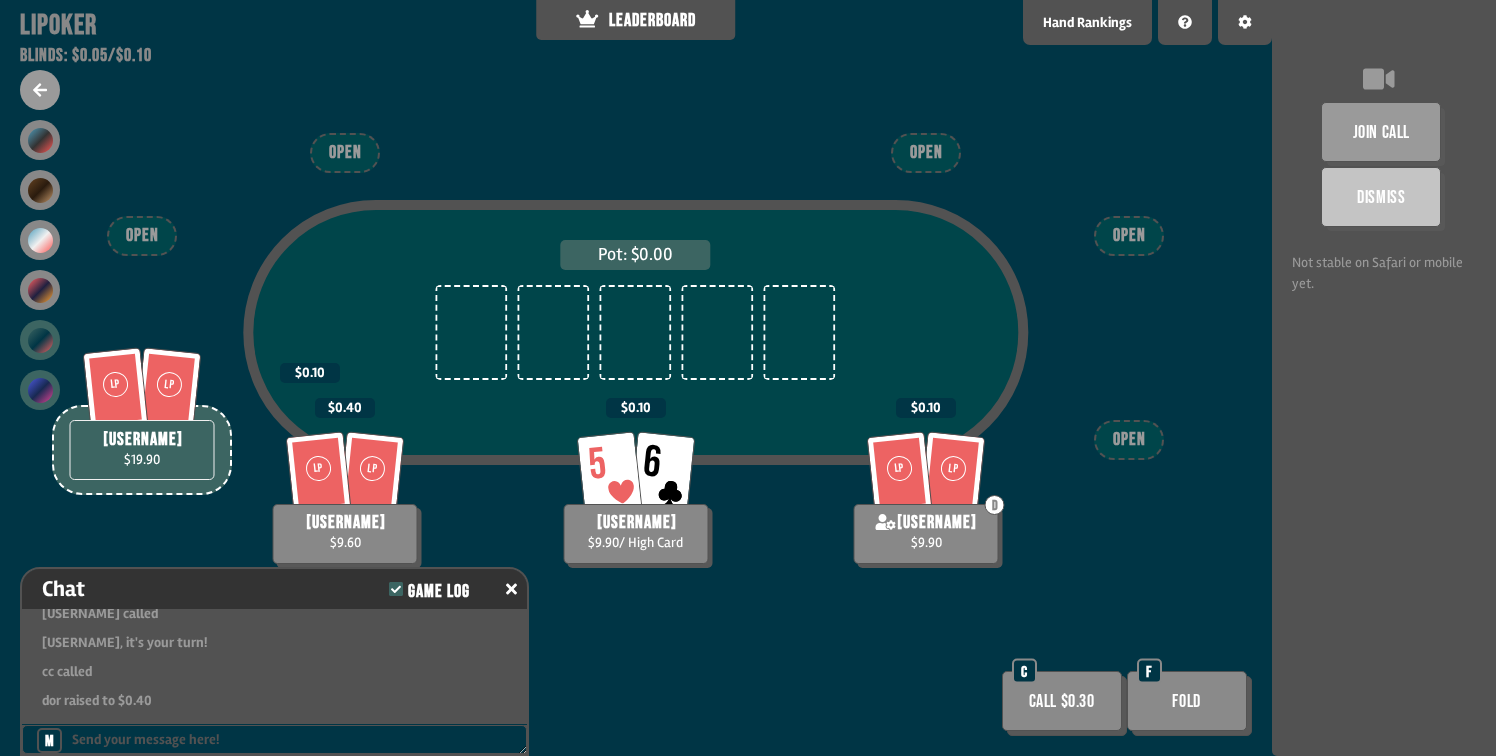 click at bounding box center [40, 390] 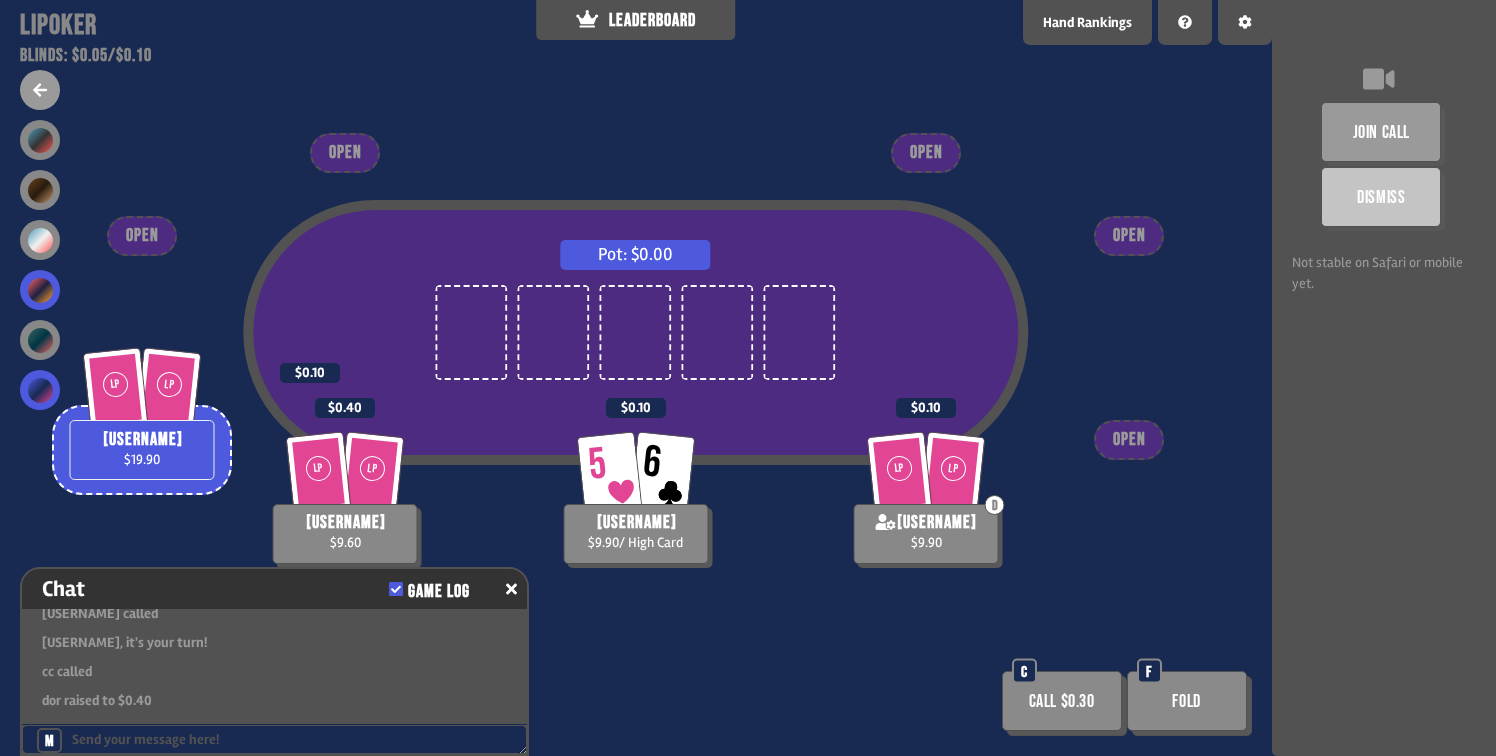 click at bounding box center (40, 290) 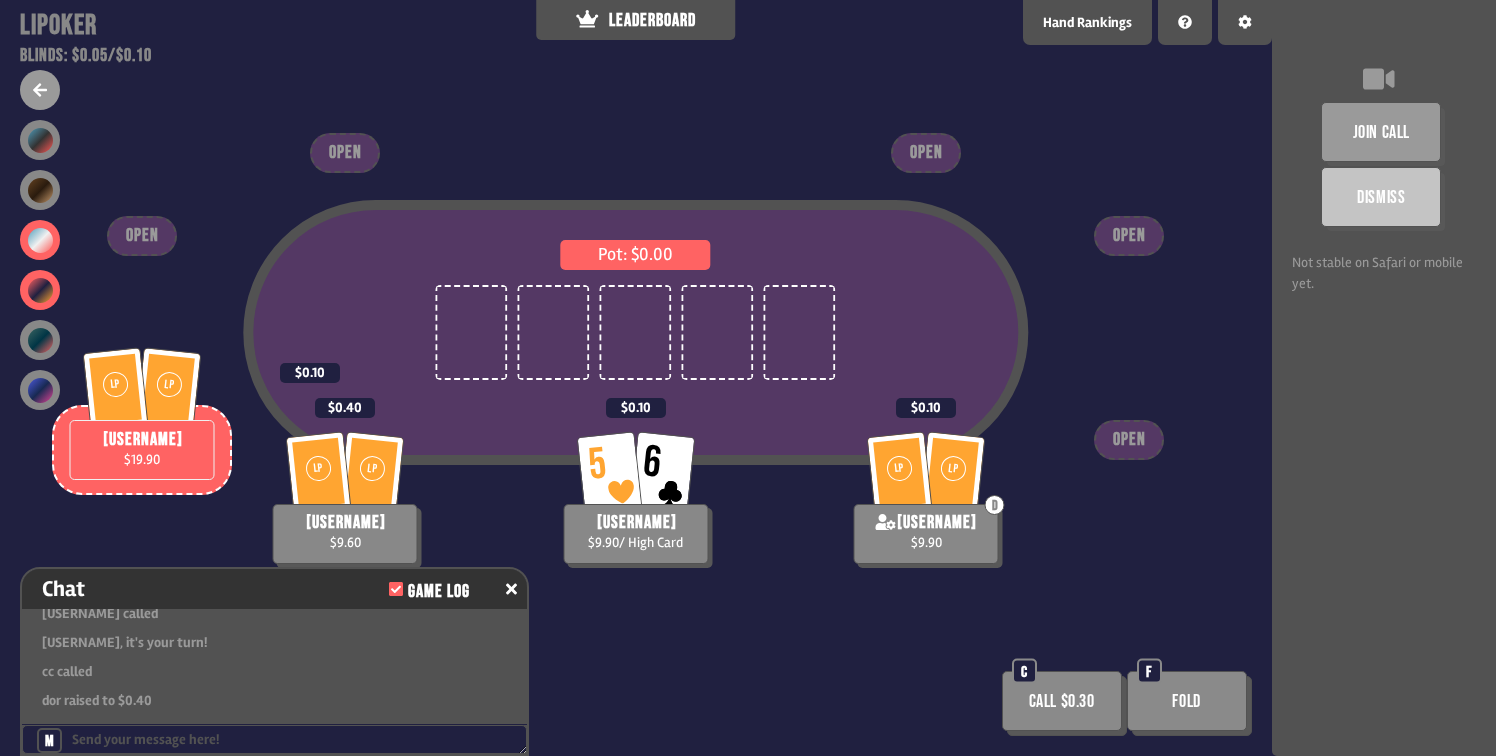 click at bounding box center (40, 240) 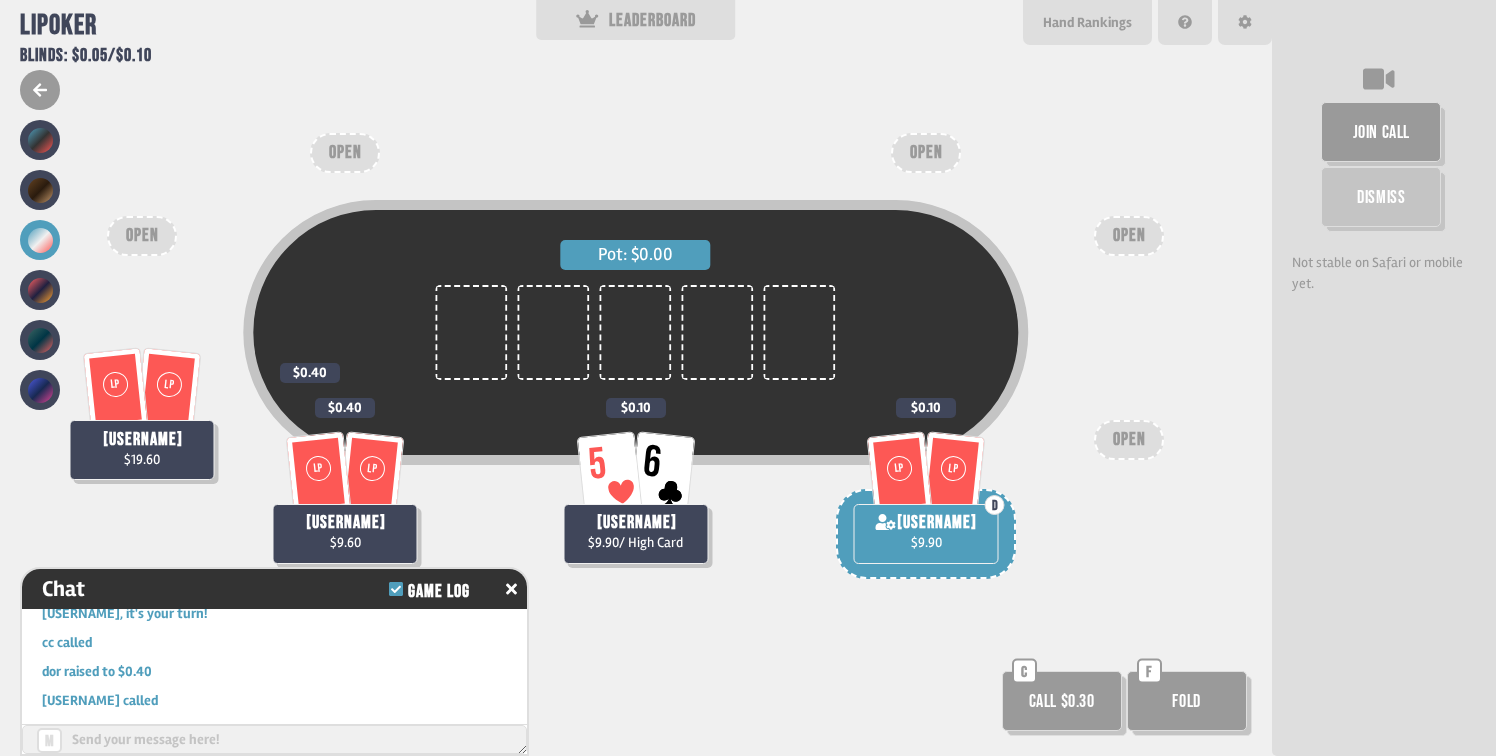 scroll, scrollTop: 599, scrollLeft: 0, axis: vertical 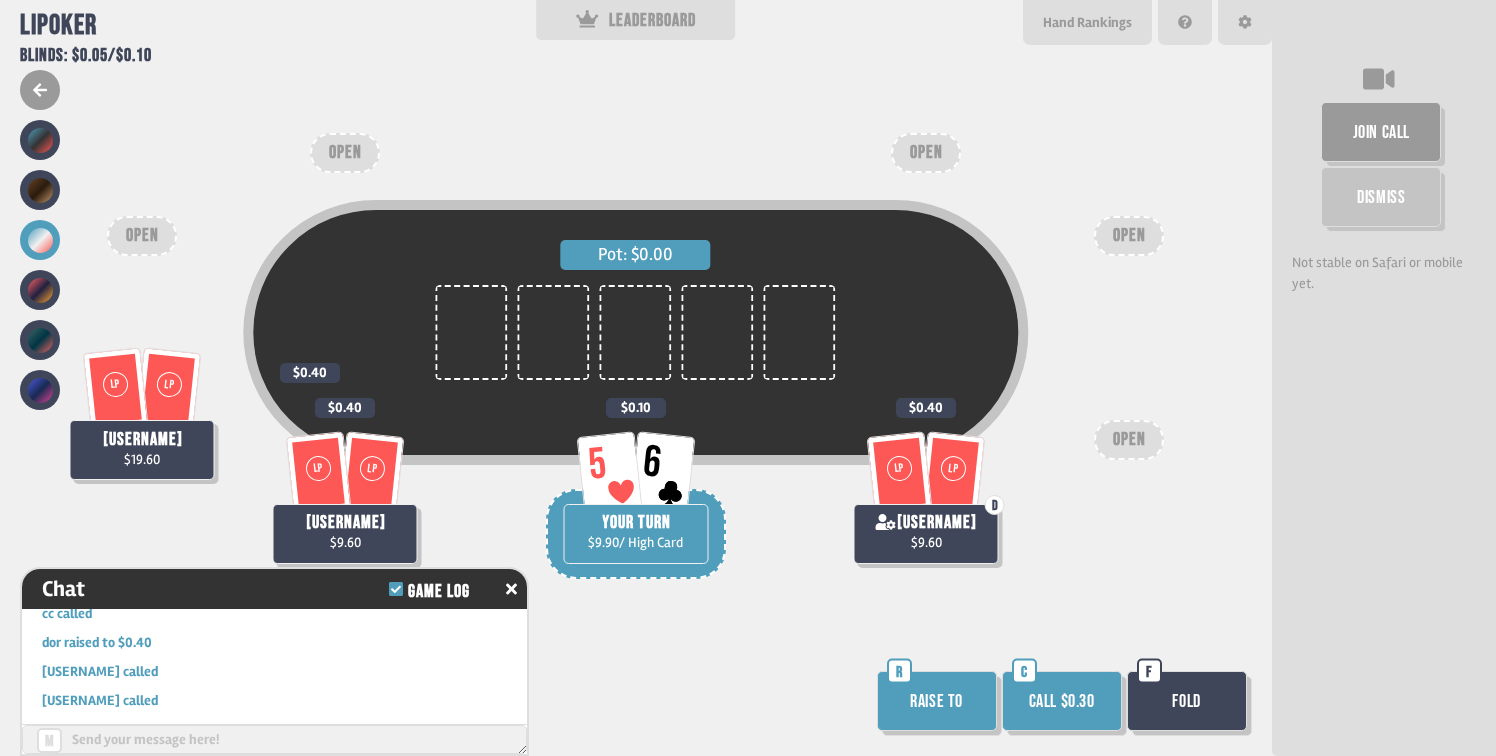 click on "Call $0.30" at bounding box center [1062, 701] 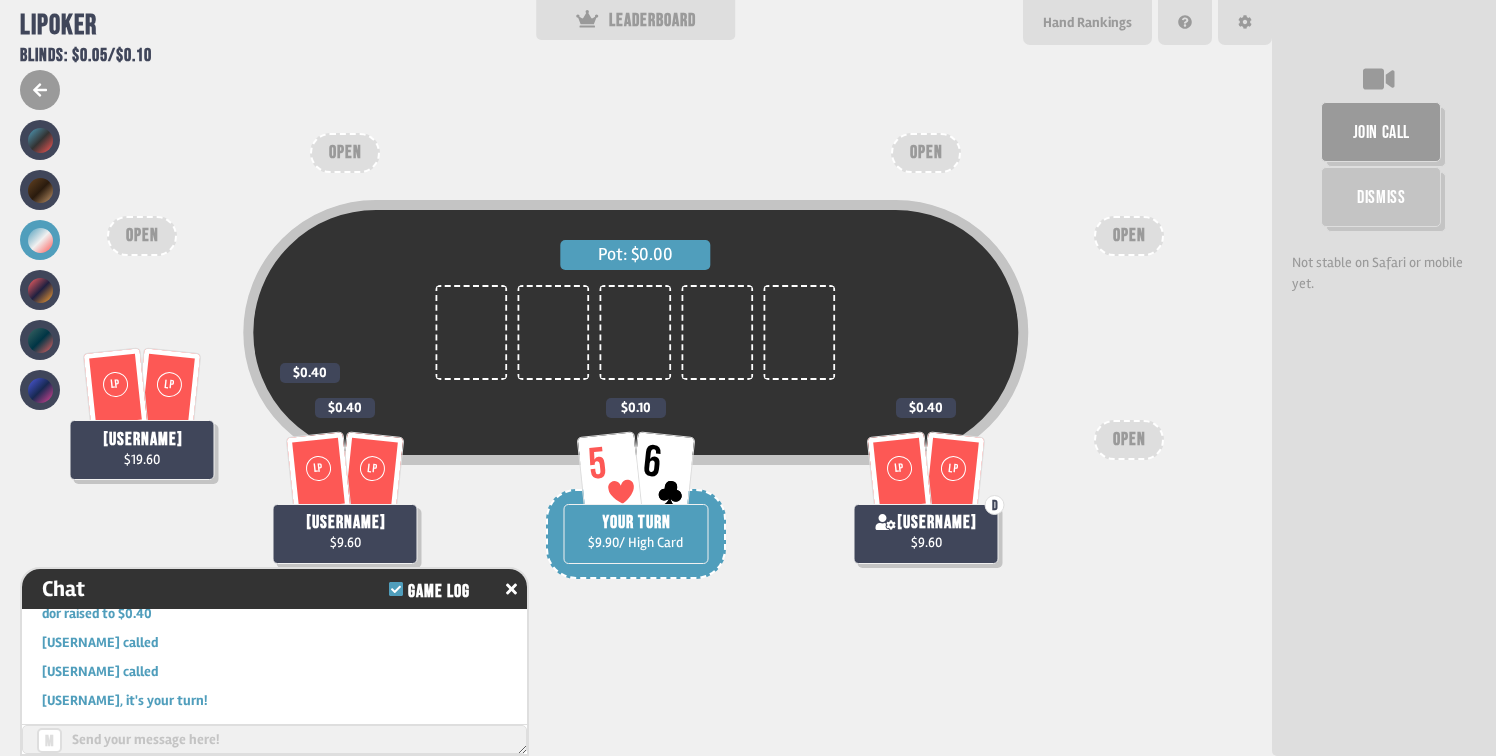 scroll, scrollTop: 657, scrollLeft: 0, axis: vertical 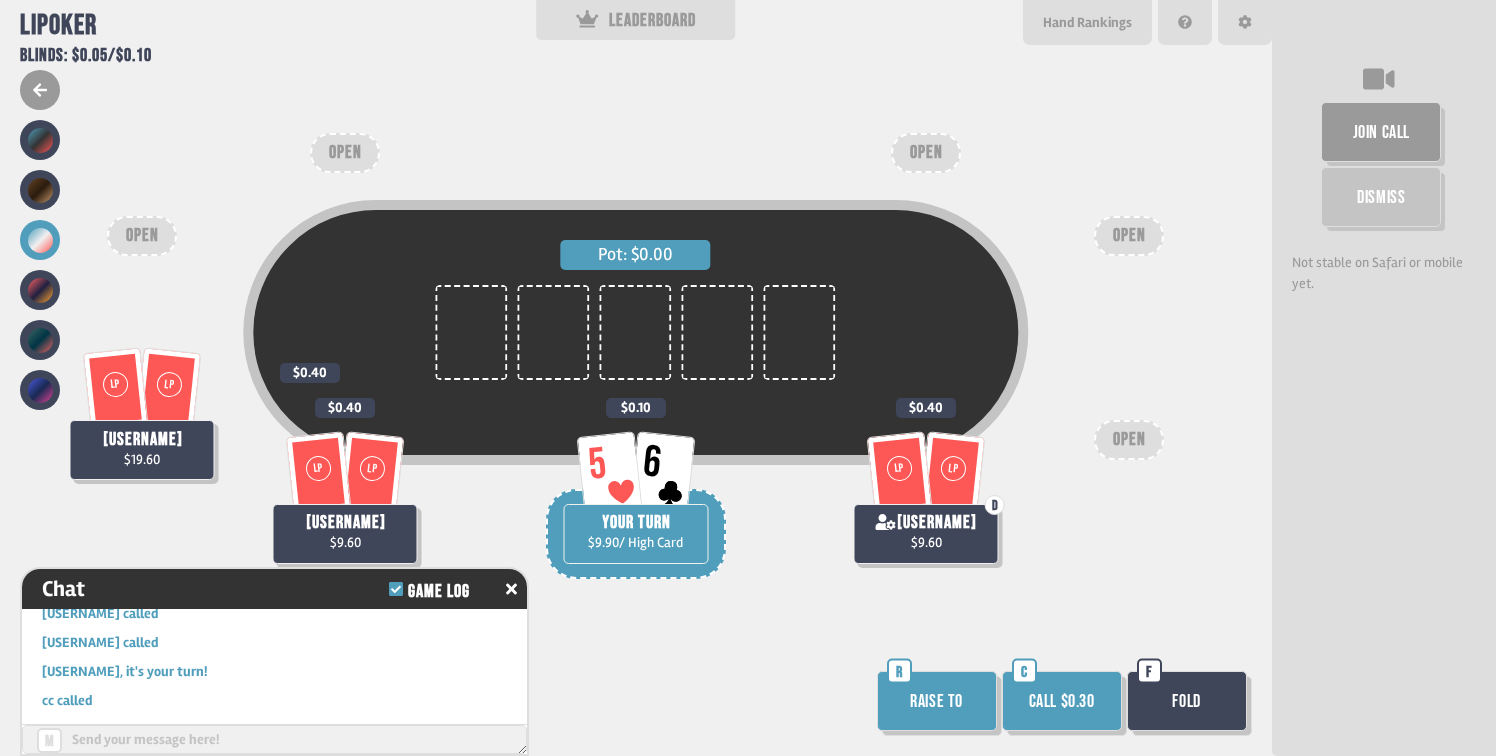 click on "Call $0.30" at bounding box center (1062, 701) 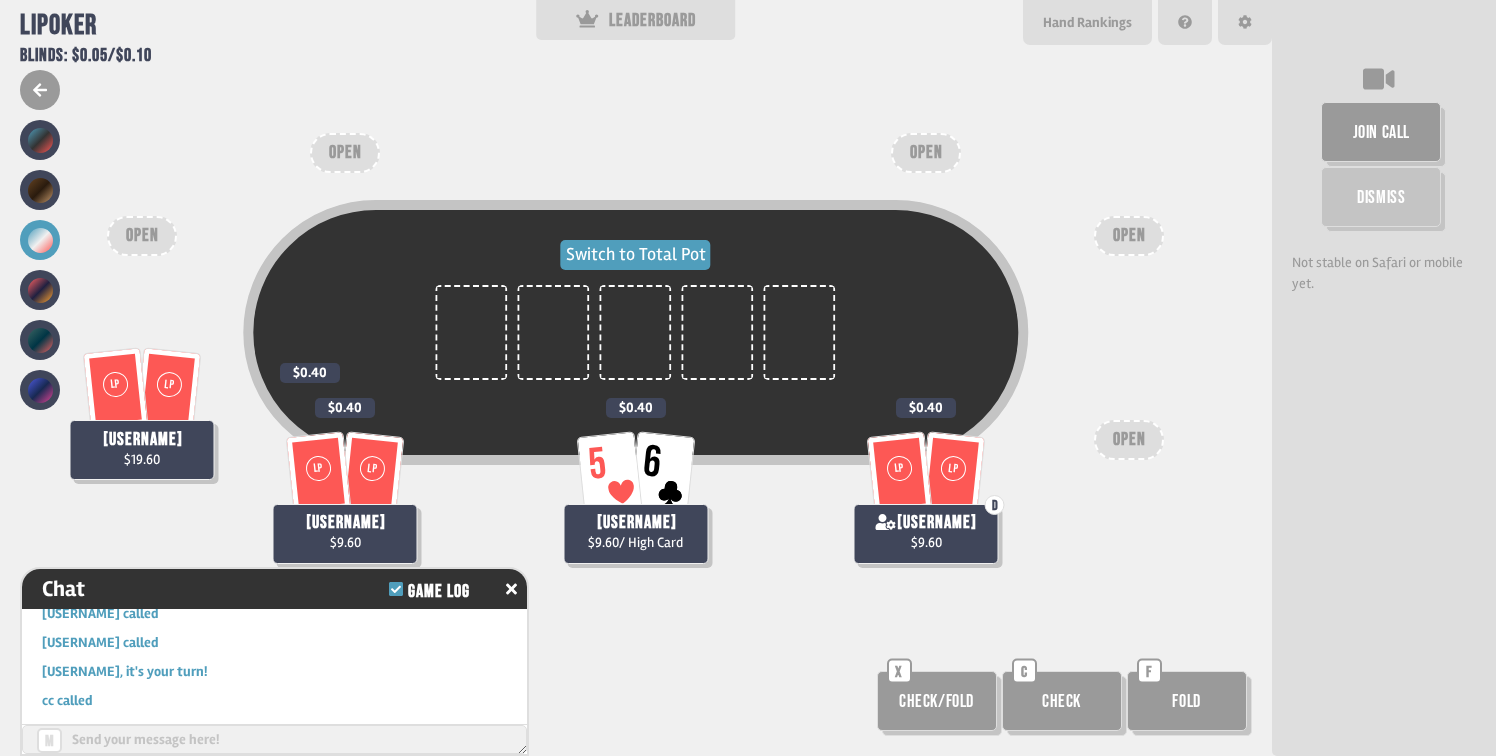 scroll, scrollTop: 686, scrollLeft: 0, axis: vertical 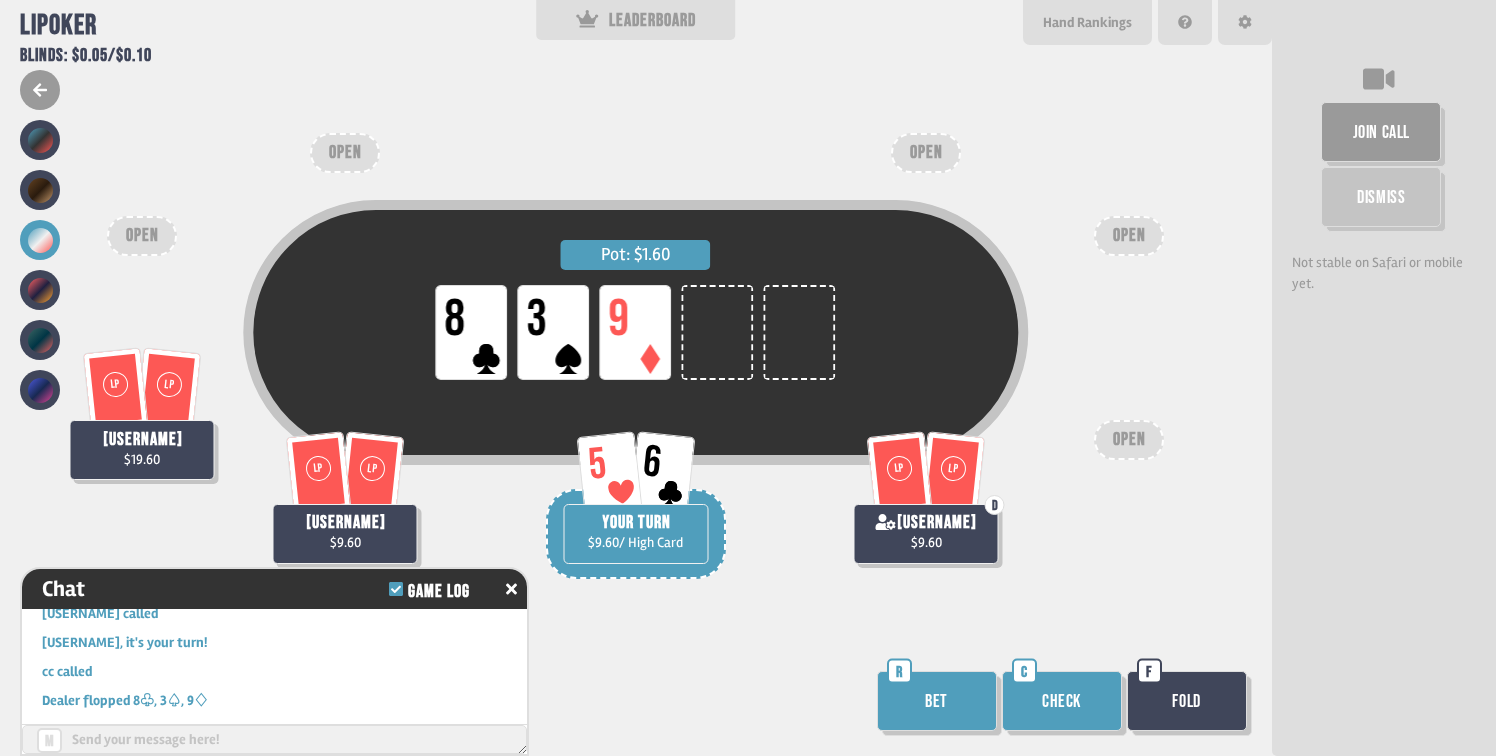click on "Check" at bounding box center [1062, 701] 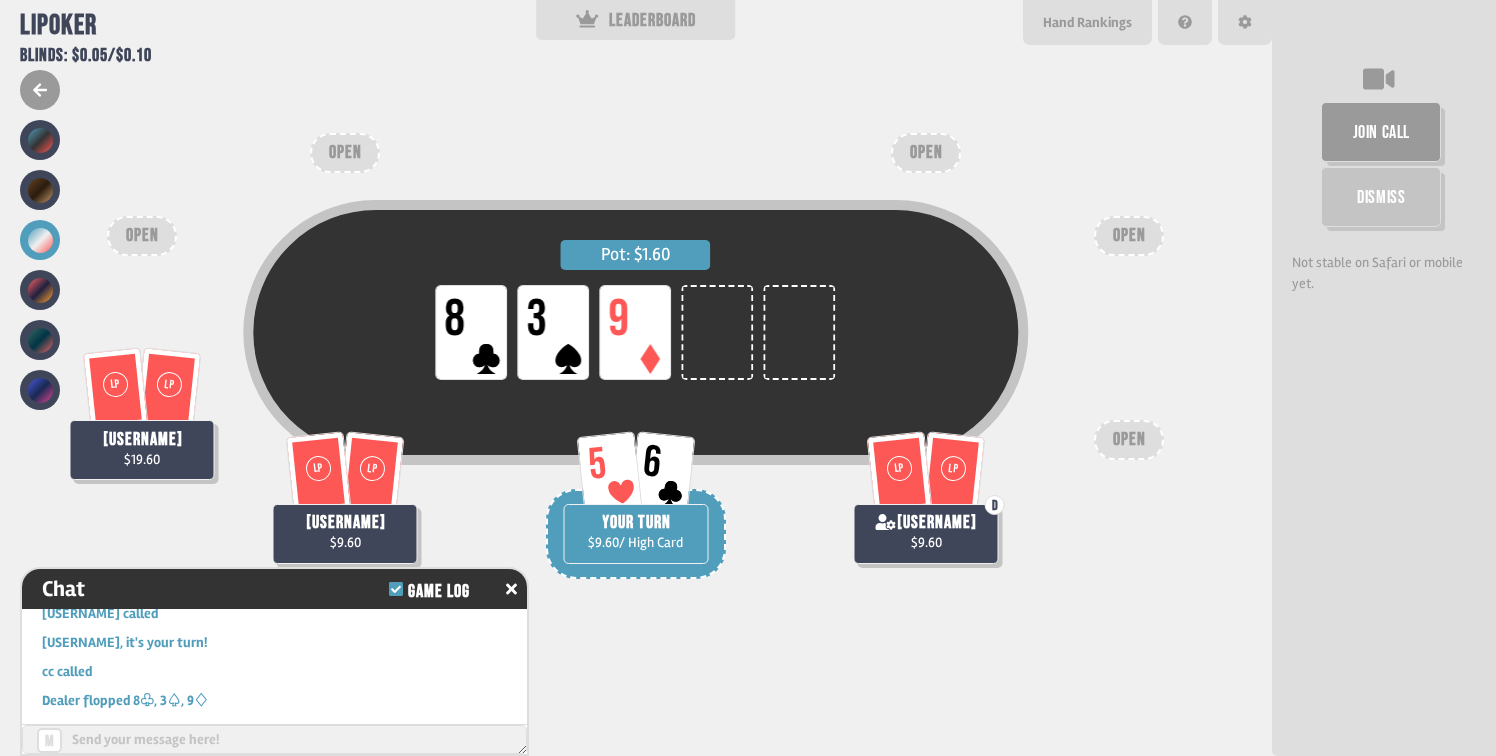 scroll, scrollTop: 744, scrollLeft: 0, axis: vertical 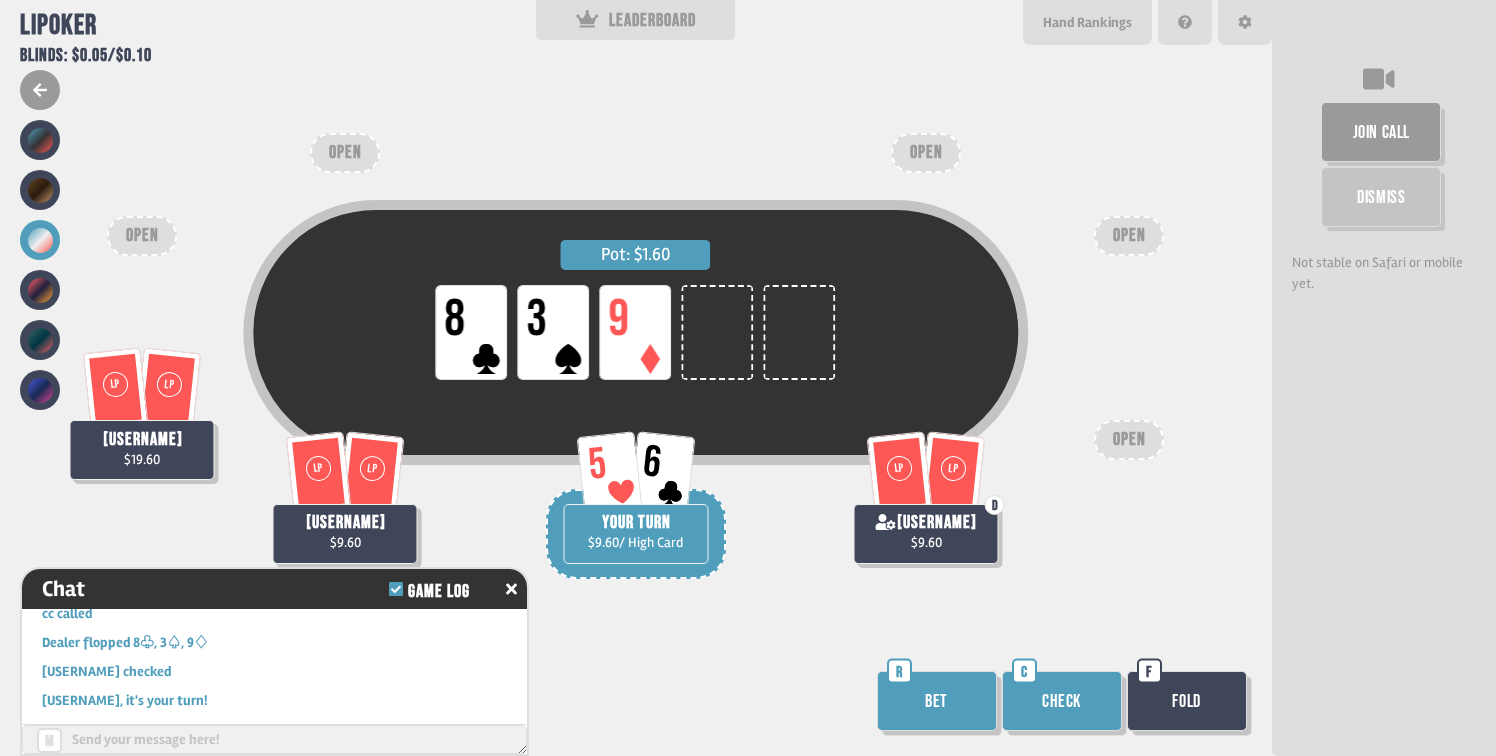 click on "Check" at bounding box center [1062, 701] 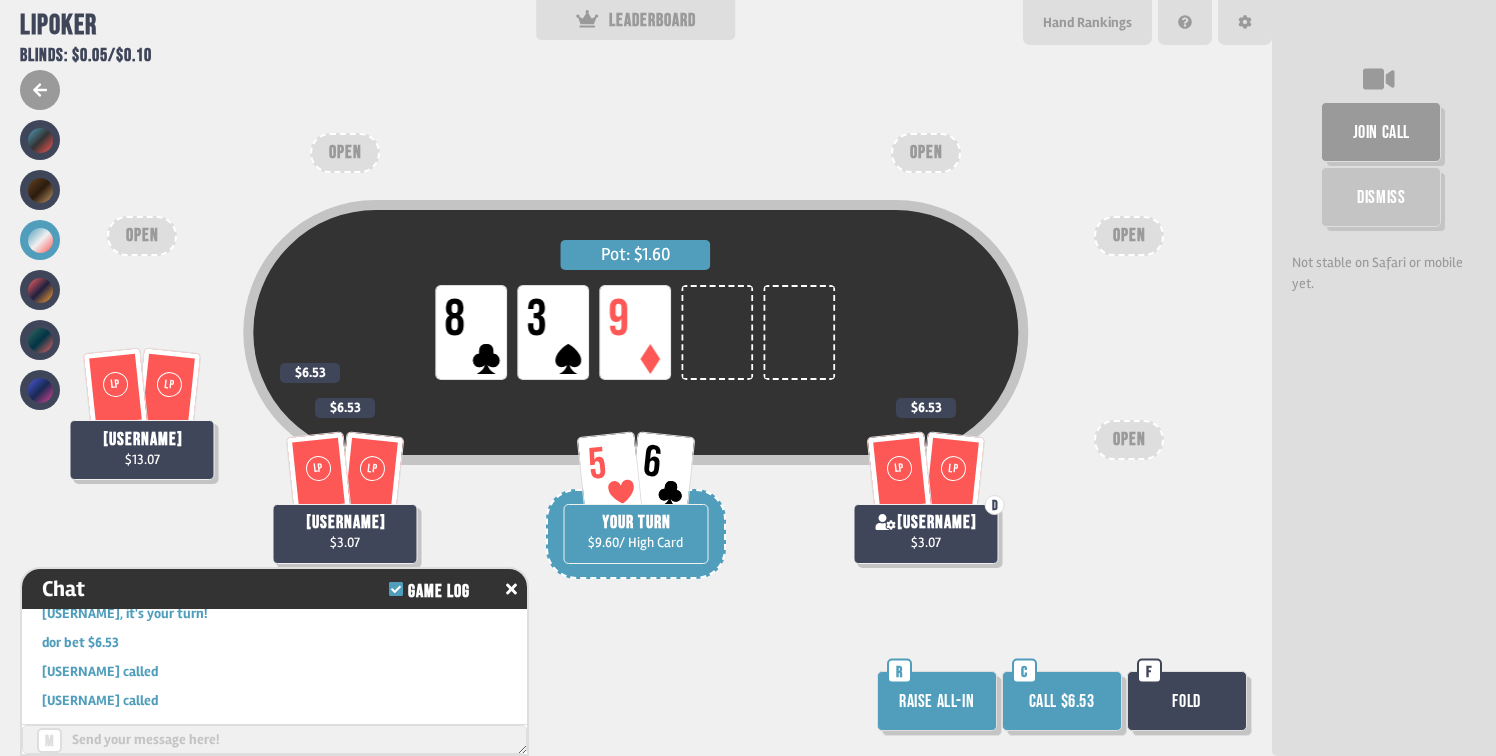 scroll, scrollTop: 860, scrollLeft: 0, axis: vertical 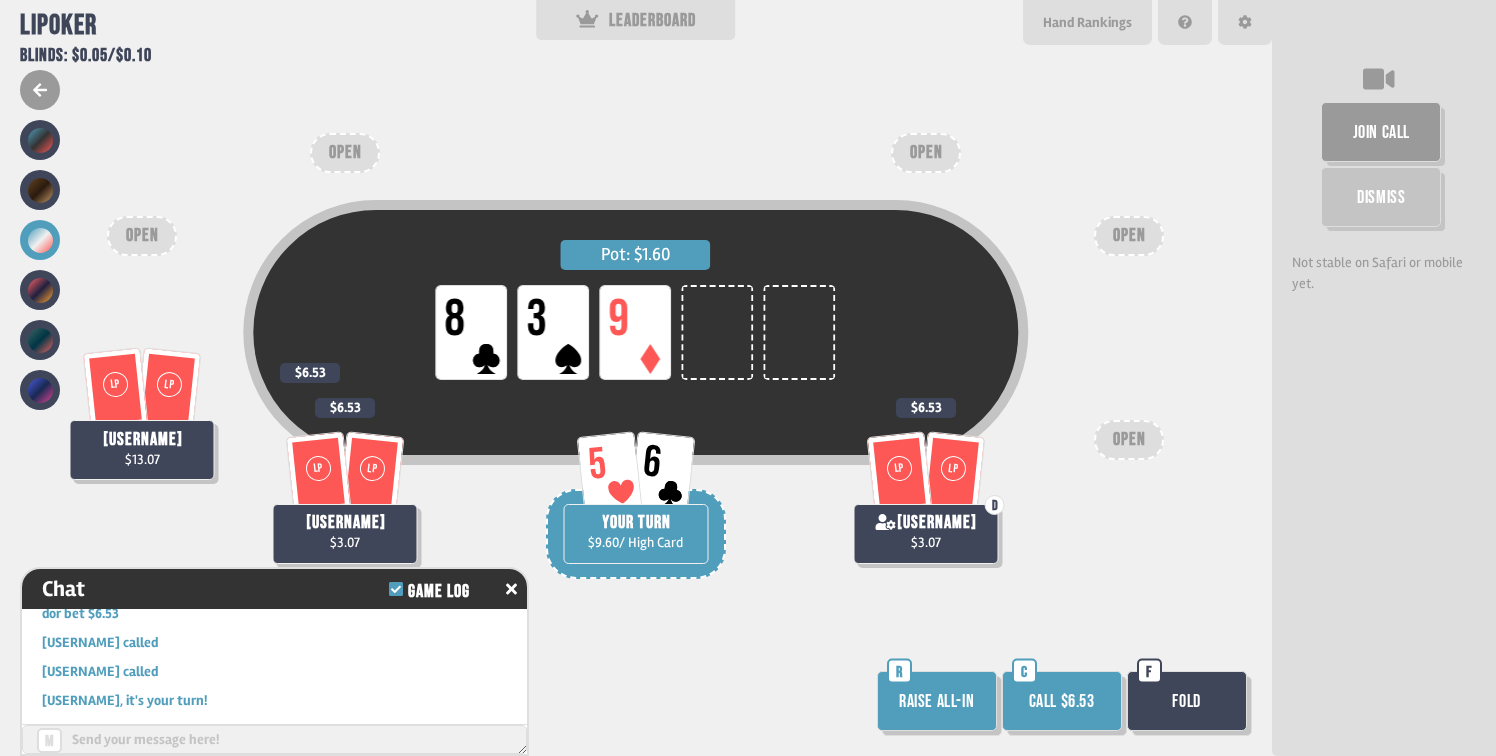 click on "Call $6.53" at bounding box center (1062, 701) 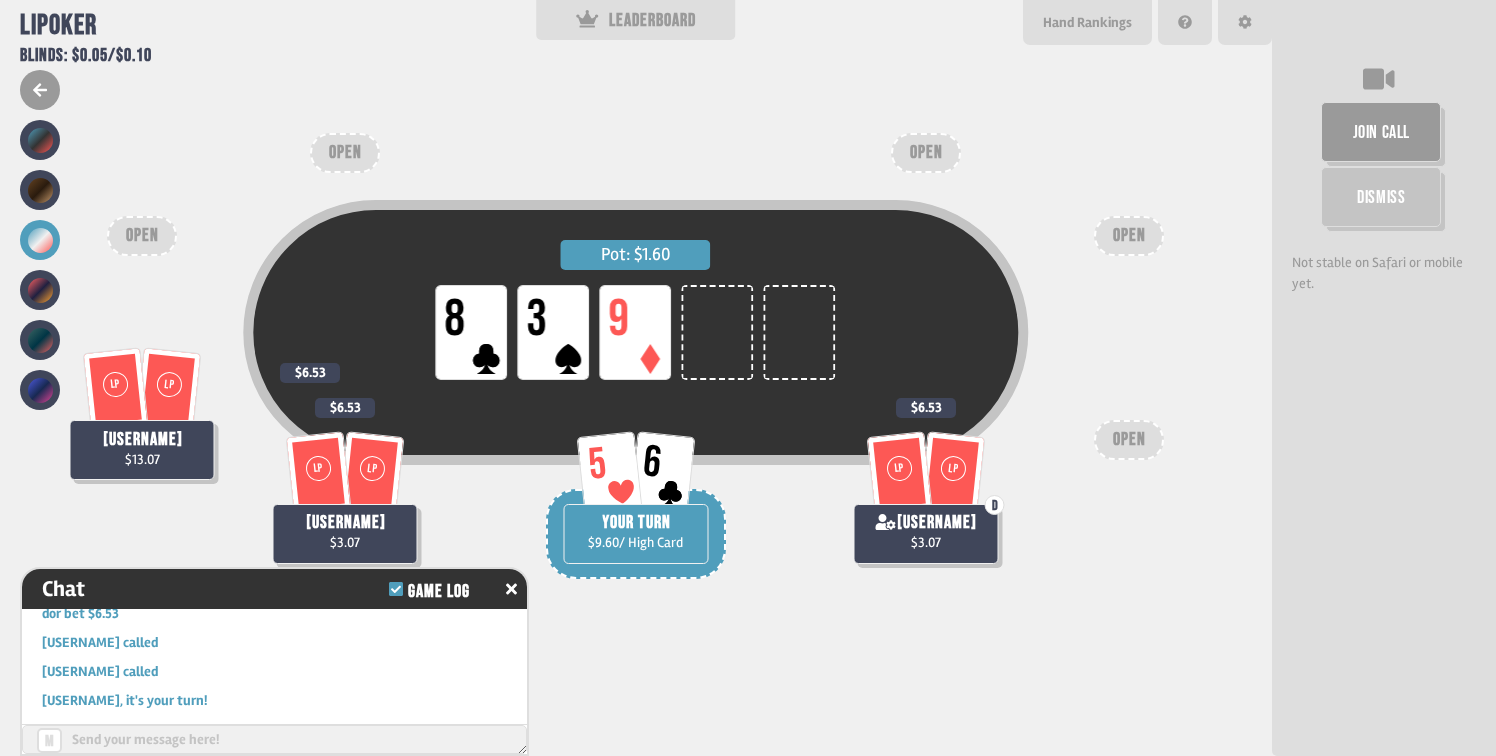 scroll, scrollTop: 889, scrollLeft: 0, axis: vertical 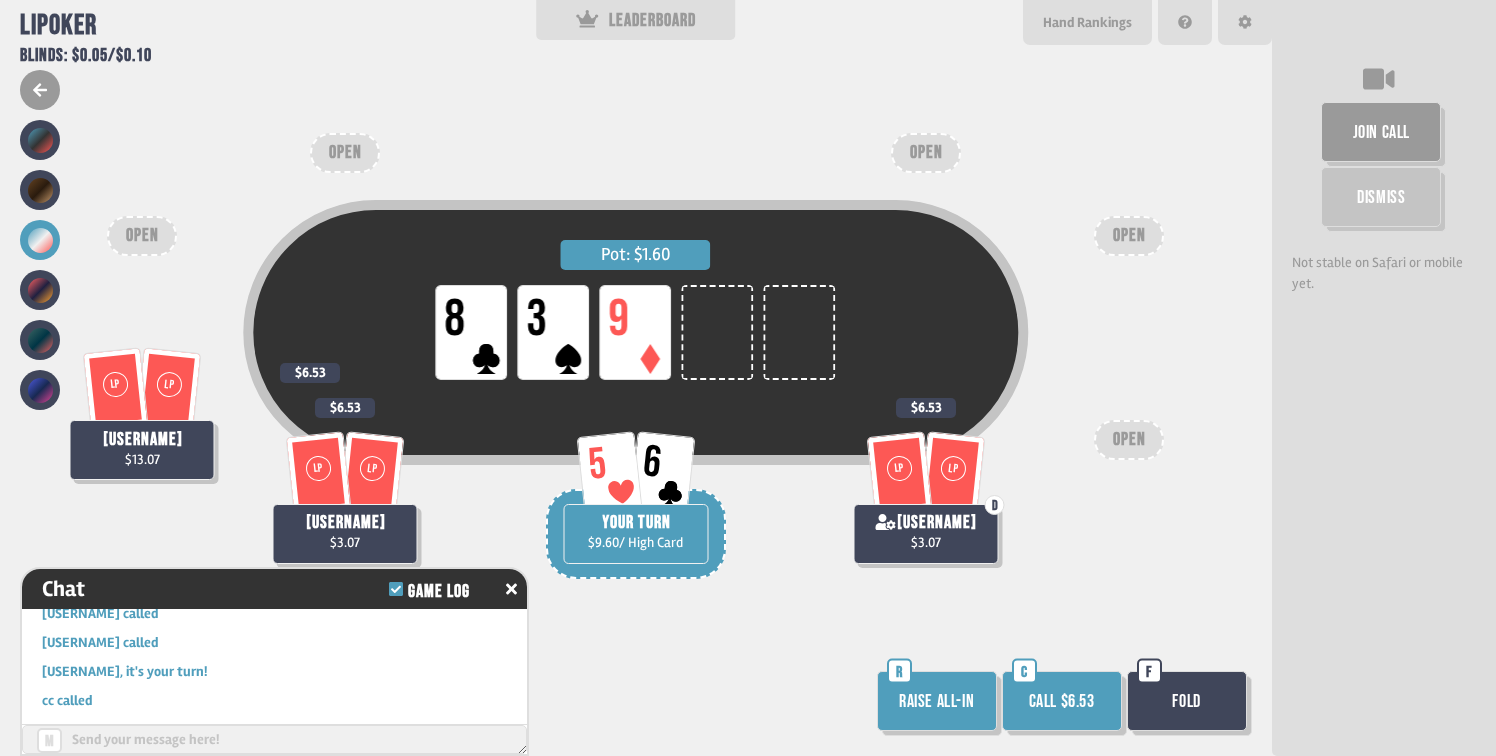 click on "Call $6.53 C" at bounding box center (1064, 703) 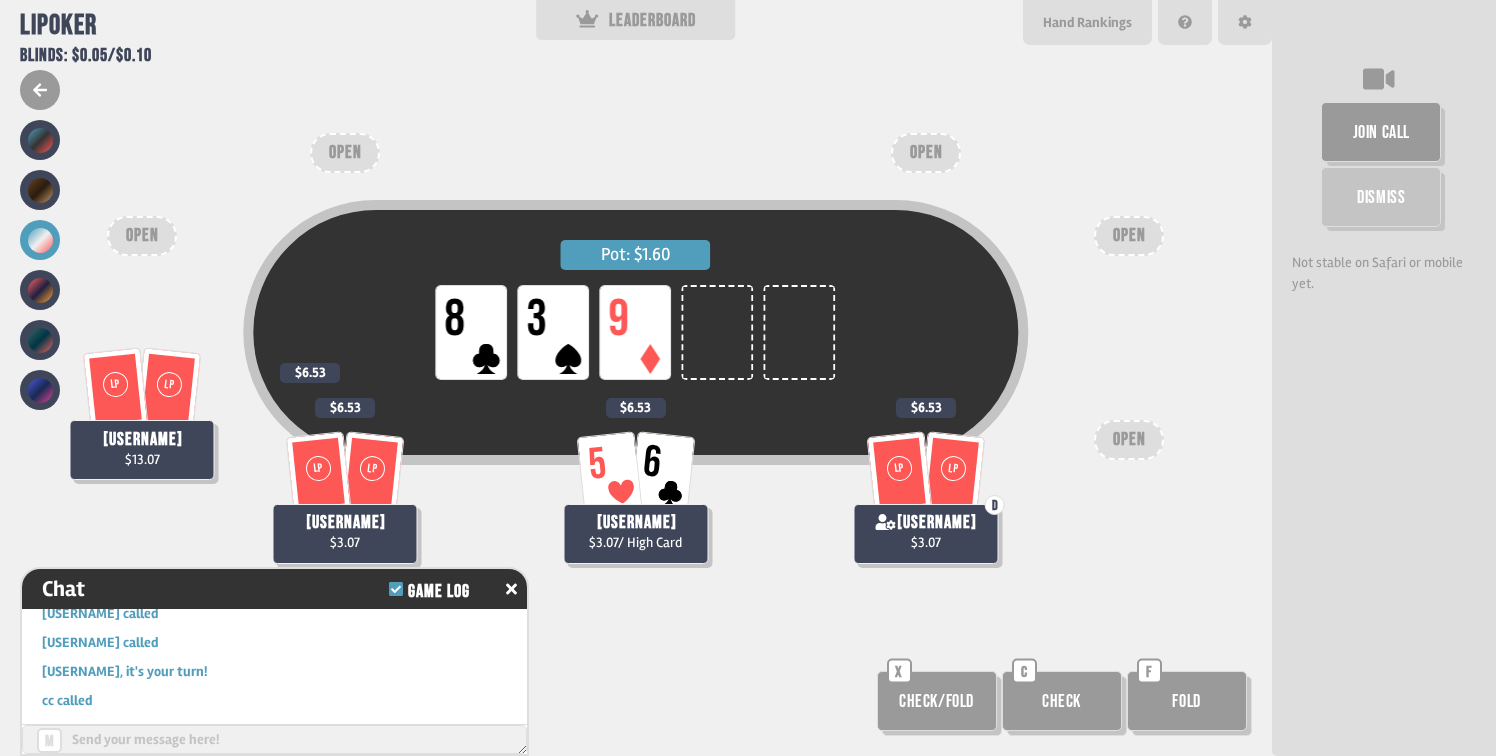 scroll, scrollTop: 918, scrollLeft: 0, axis: vertical 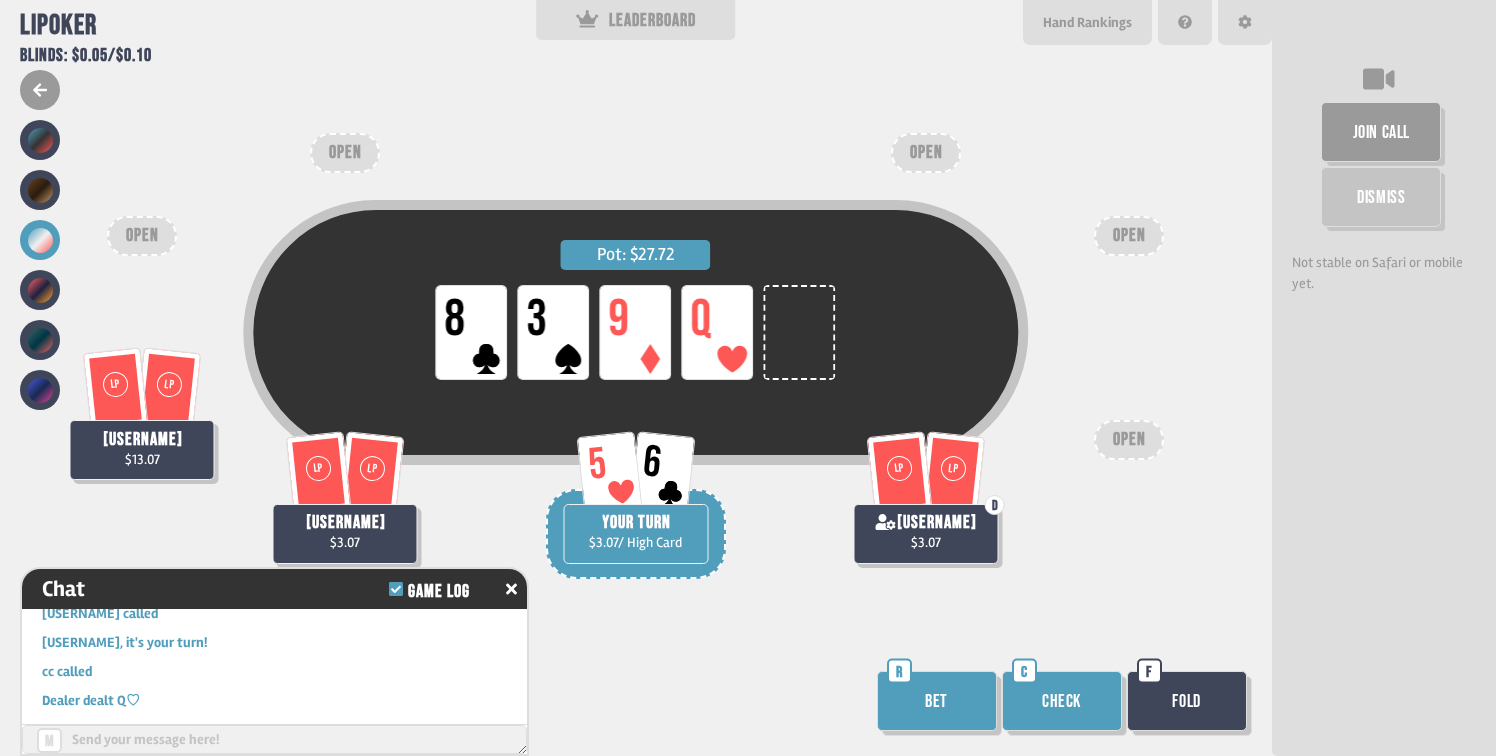 click on "Check" at bounding box center (1062, 701) 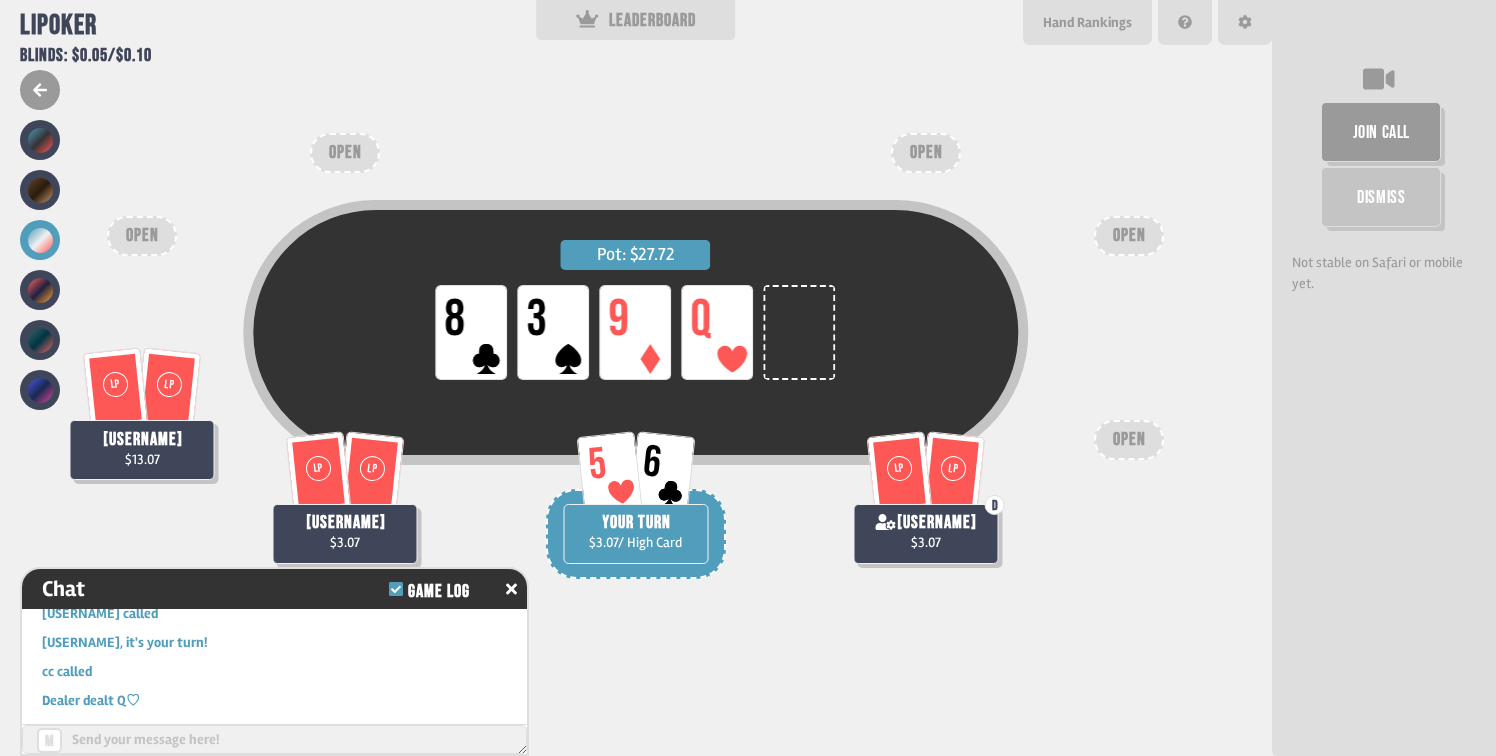 scroll, scrollTop: 976, scrollLeft: 0, axis: vertical 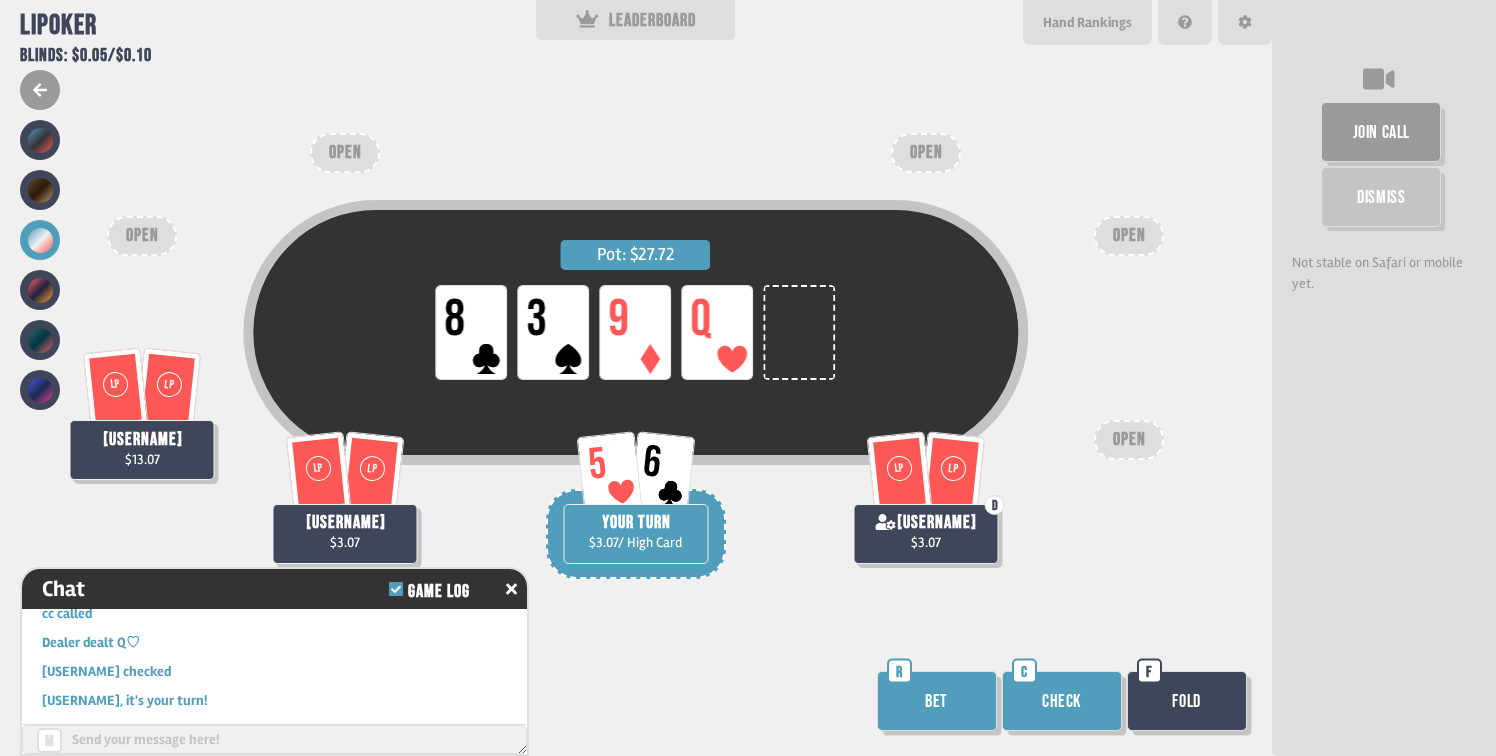 click on "Check" at bounding box center [1062, 701] 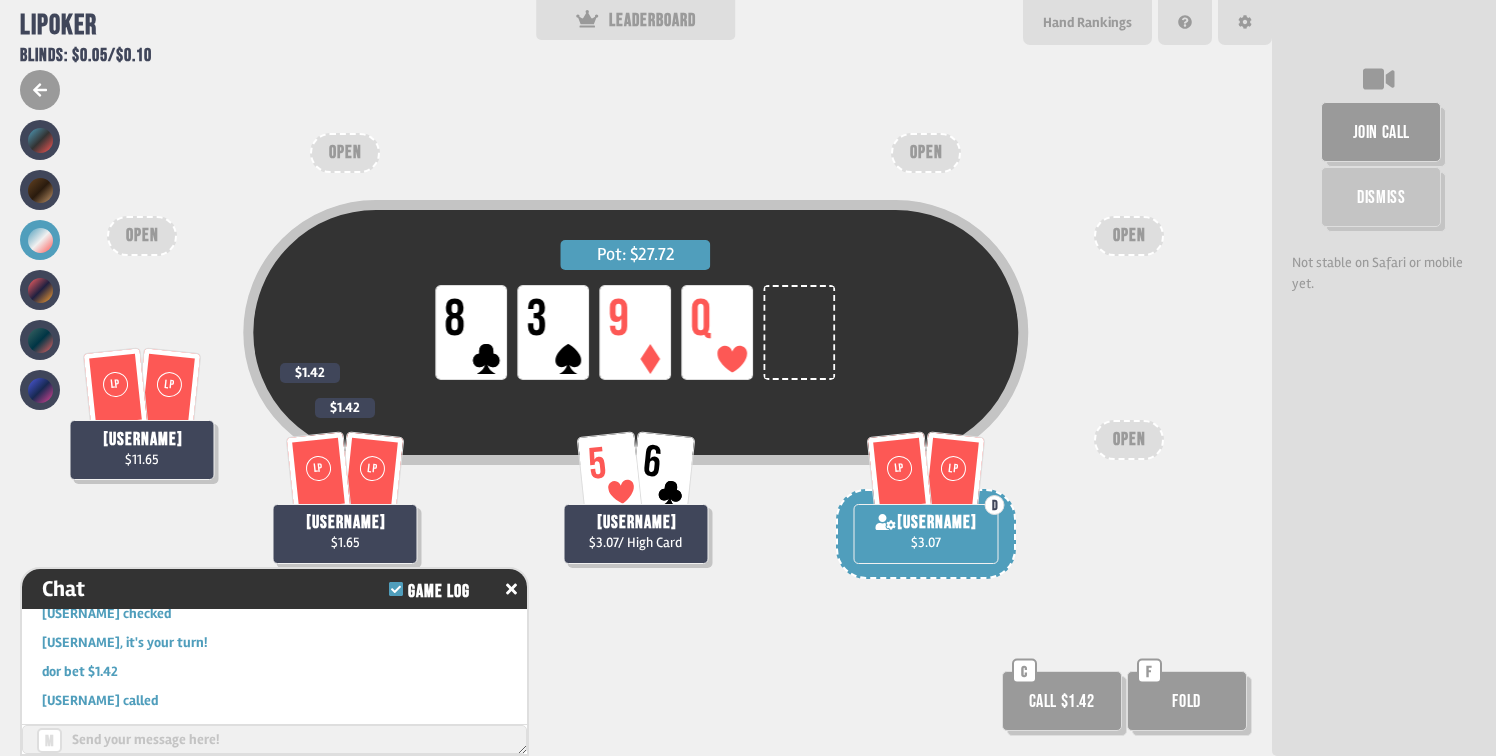 scroll, scrollTop: 1063, scrollLeft: 0, axis: vertical 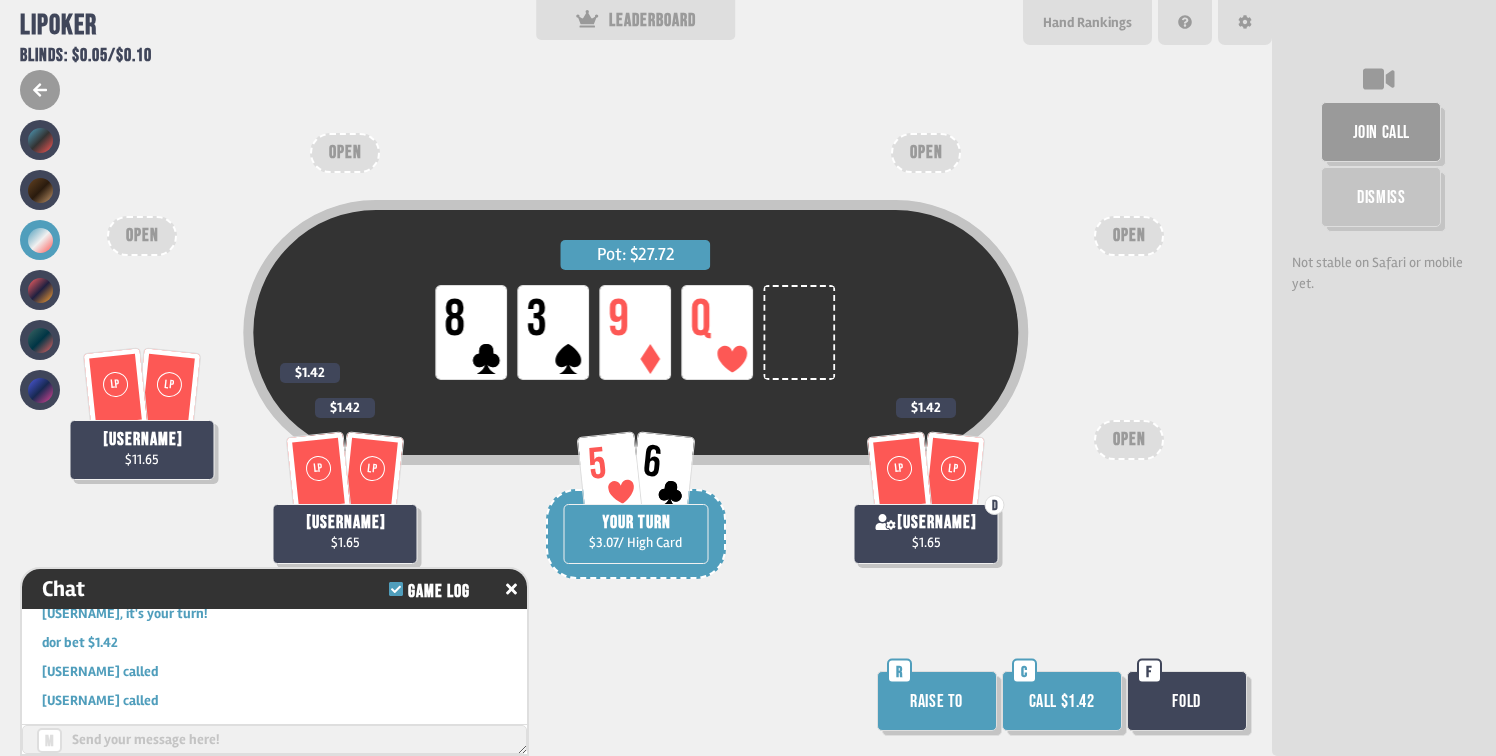 click on "Call $1.42" at bounding box center [1062, 701] 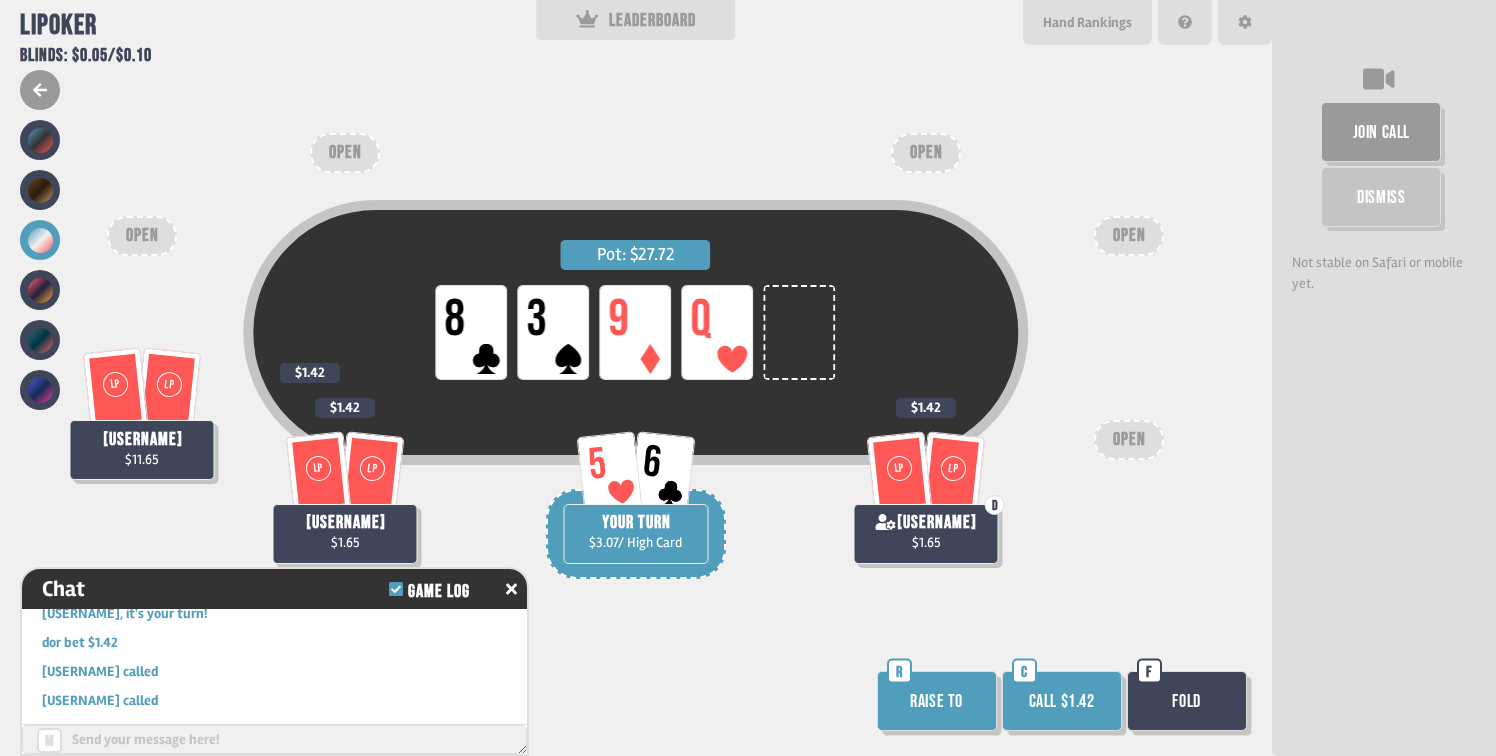 click on "Pot: $27.72   LP 8 LP 3 LP 9 LP Q LP LP [USERNAME] $11.65  $1.42  LP LP [USERNAME] $1.65  $1.42  5 6 YOUR TURN $3.07   / High Card LP LP D [USERNAME] $1.65  $1.42  OPEN OPEN OPEN OPEN OPEN Raise to R Call $1.42 C Fold F" at bounding box center [636, 378] 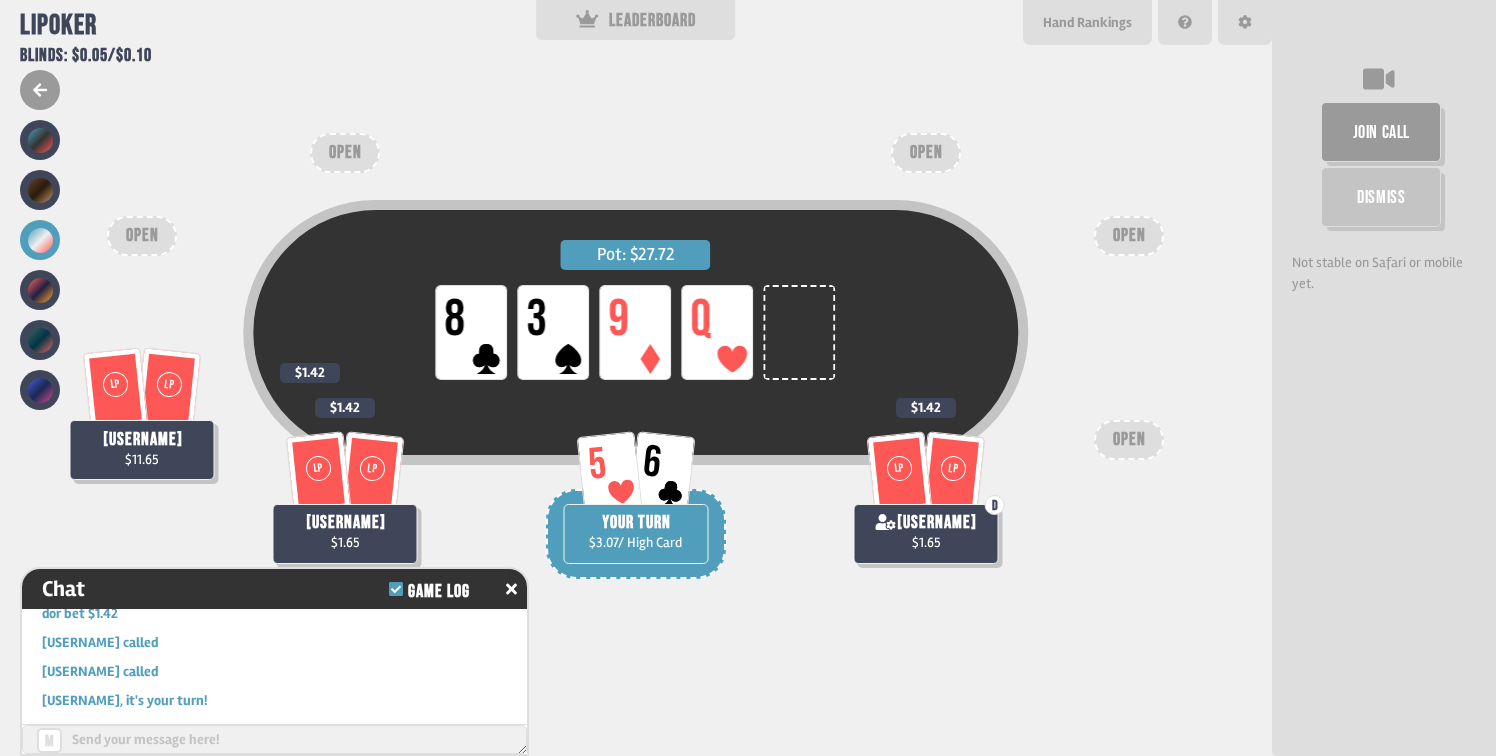 scroll, scrollTop: 1121, scrollLeft: 0, axis: vertical 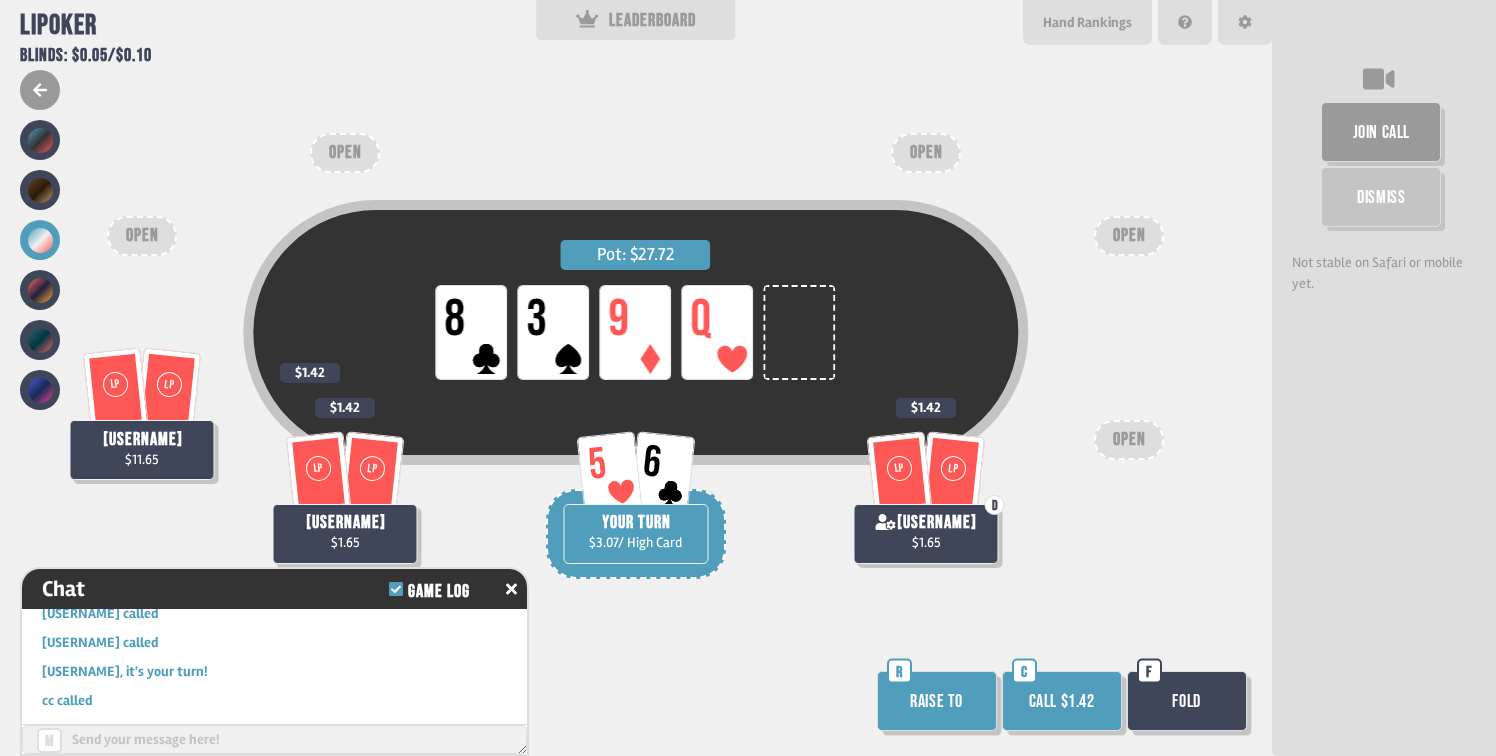 click on "Call $1.42" at bounding box center [1062, 701] 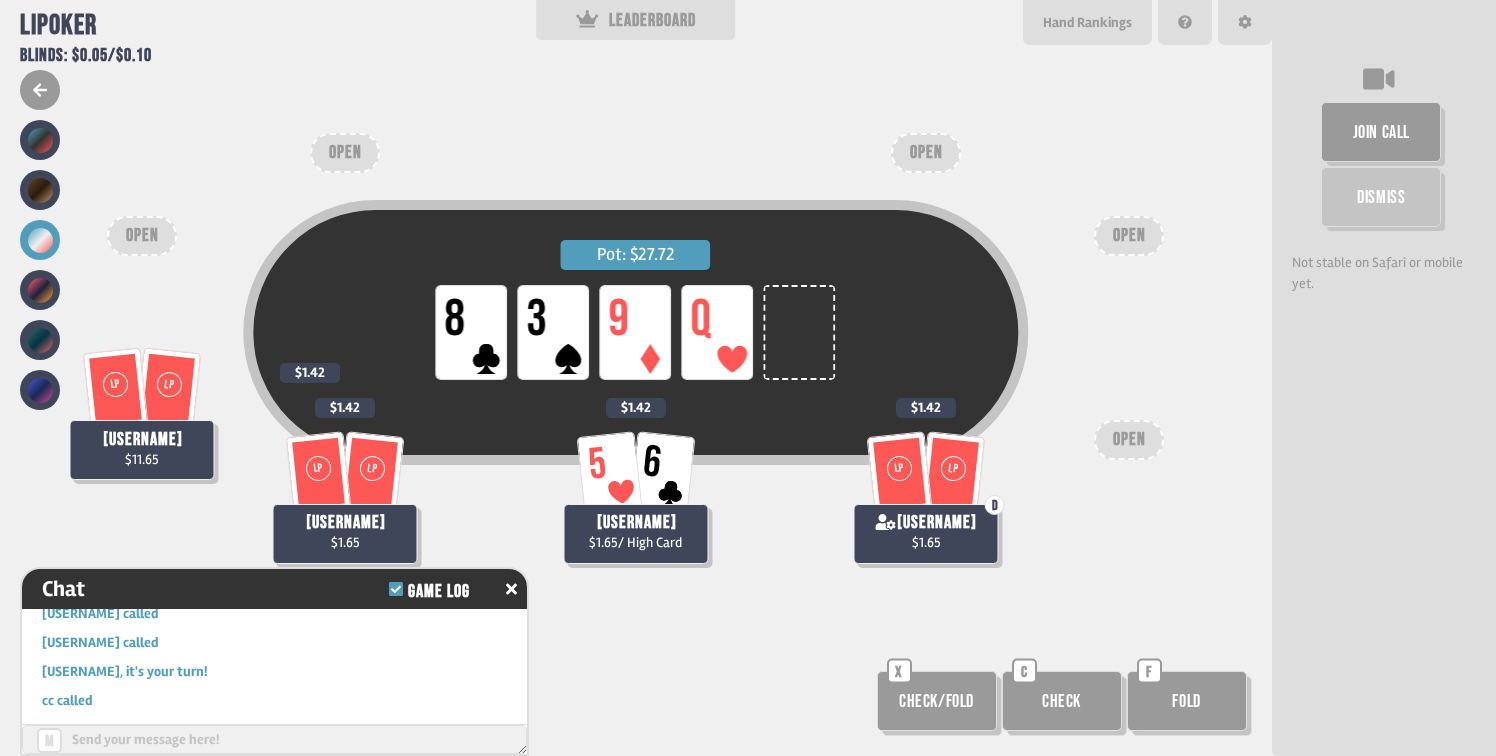 scroll, scrollTop: 1150, scrollLeft: 0, axis: vertical 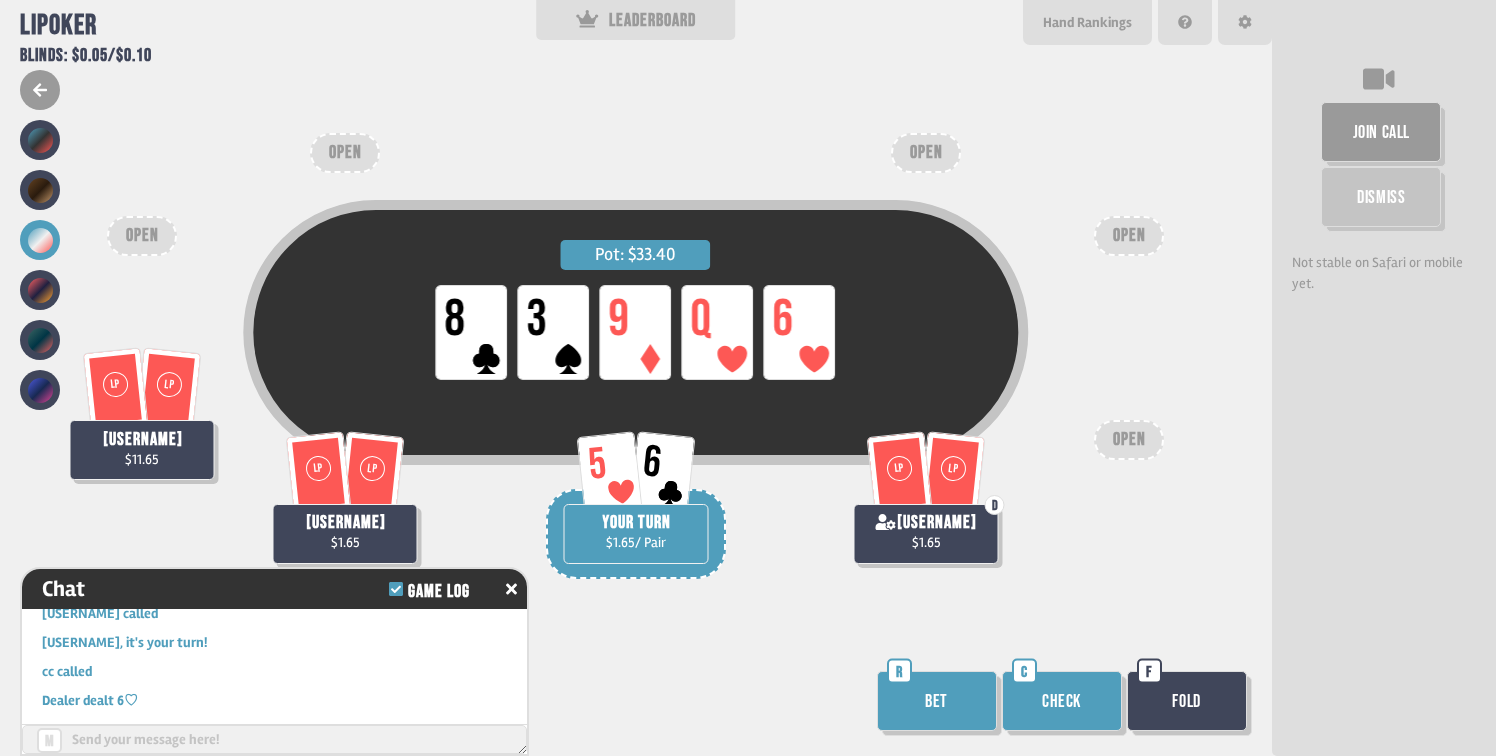 click on "Check" at bounding box center [1062, 701] 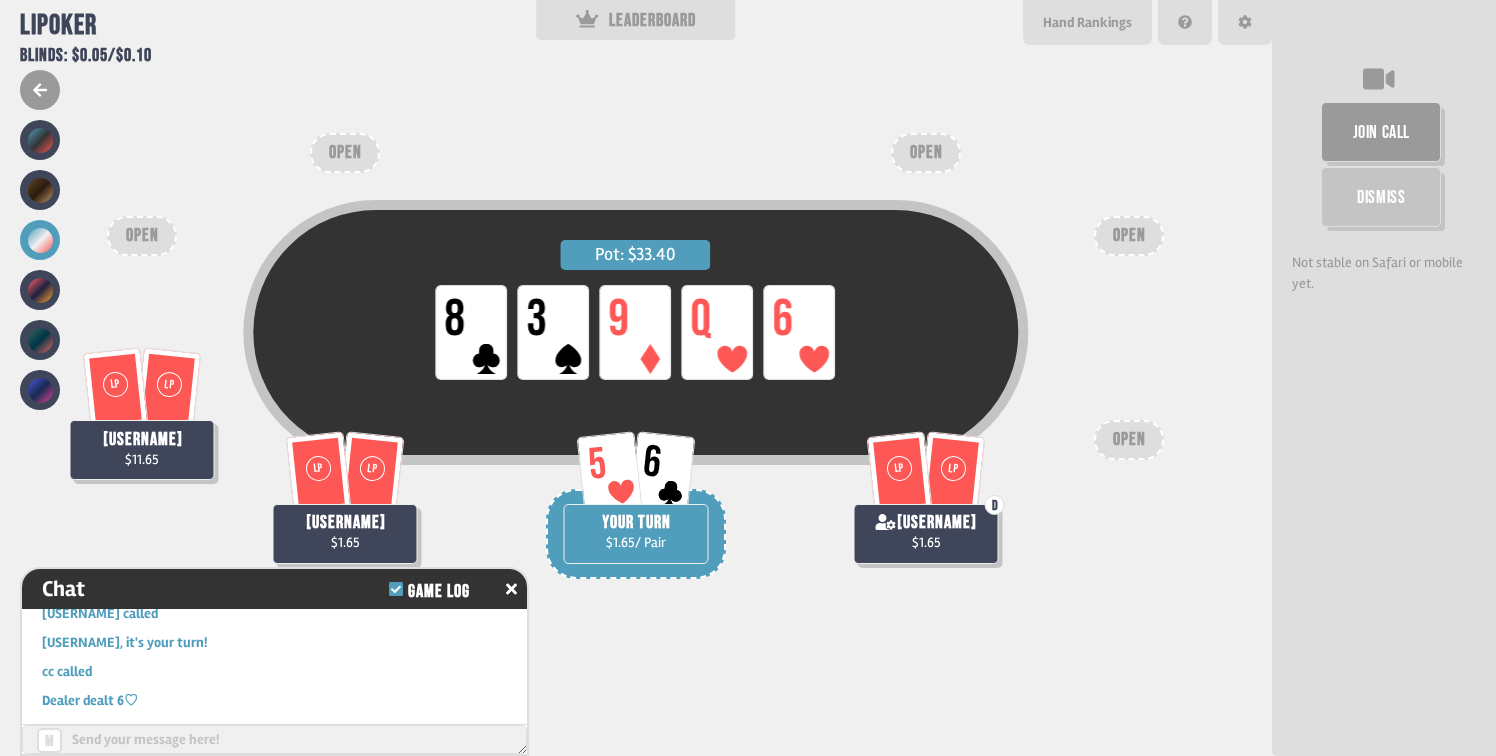 scroll, scrollTop: 1208, scrollLeft: 0, axis: vertical 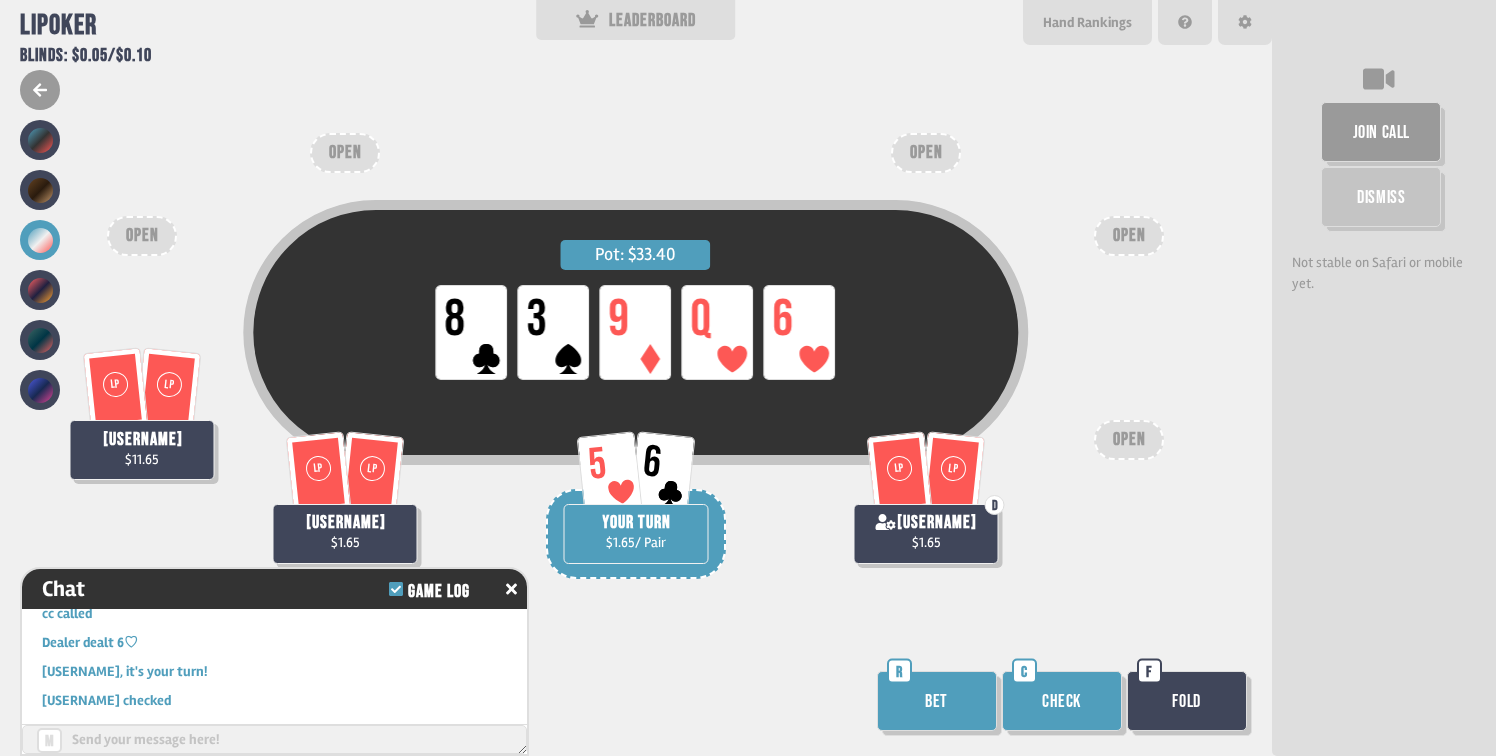 click on "Check" at bounding box center [1062, 701] 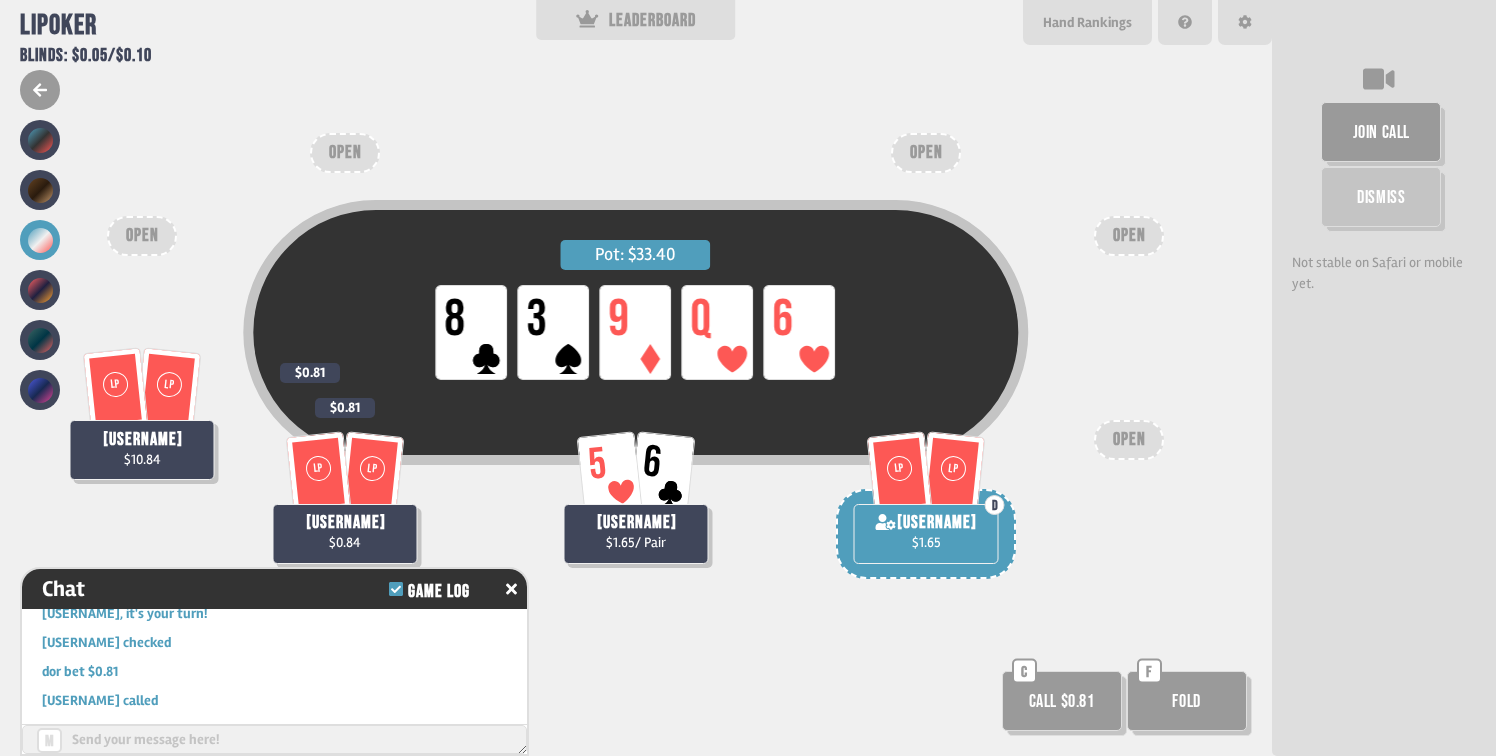 scroll, scrollTop: 1295, scrollLeft: 0, axis: vertical 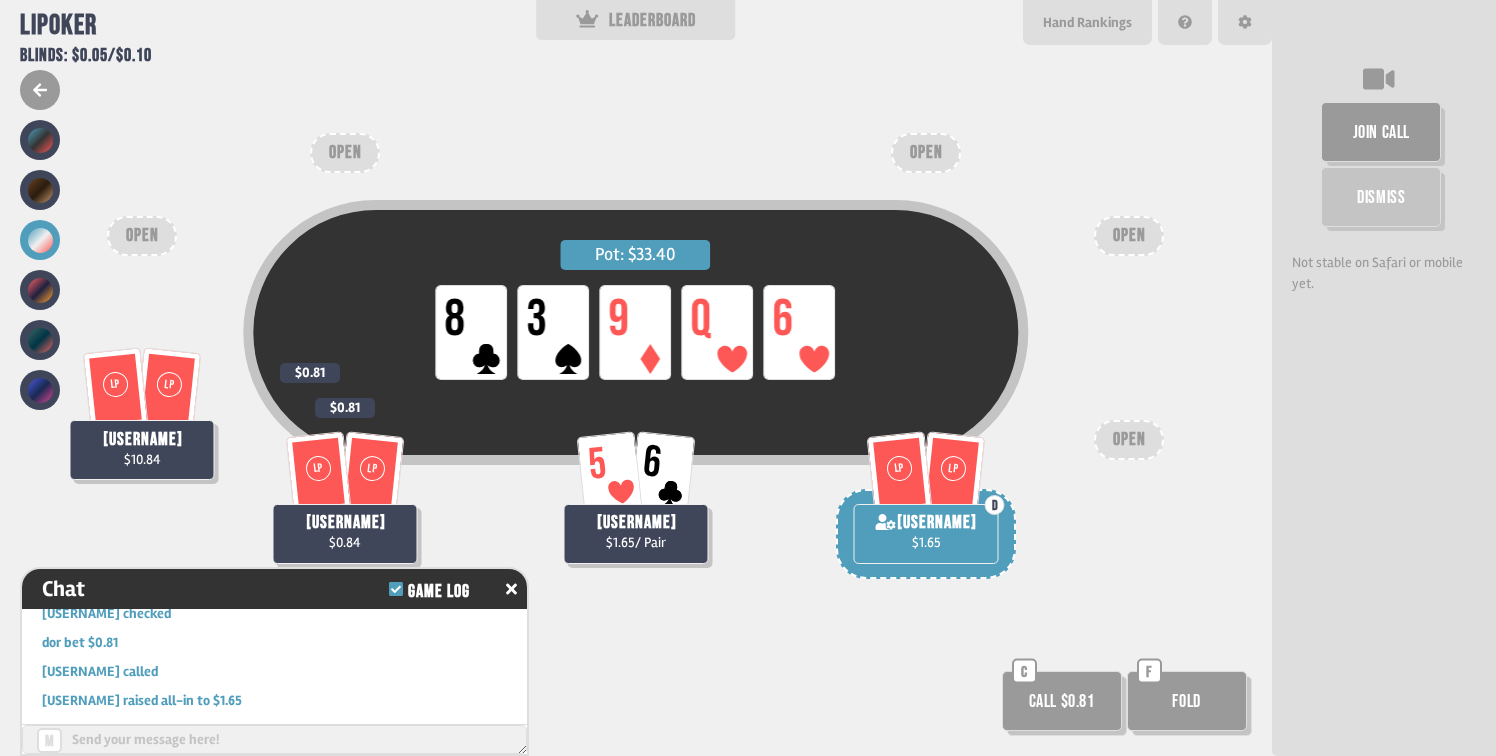 click on "Pot: $33.40   LP 8 LP 3 LP 9 LP Q LP 6 LP LP [USERNAME] $10.84  $0.81  LP LP [USERNAME] $0.84  $0.81  5 6 [USERNAME] $1.65   / Pair LP LP D [USERNAME] $1.65  OPEN OPEN OPEN OPEN OPEN Call $0.81 C Fold F" at bounding box center [636, 378] 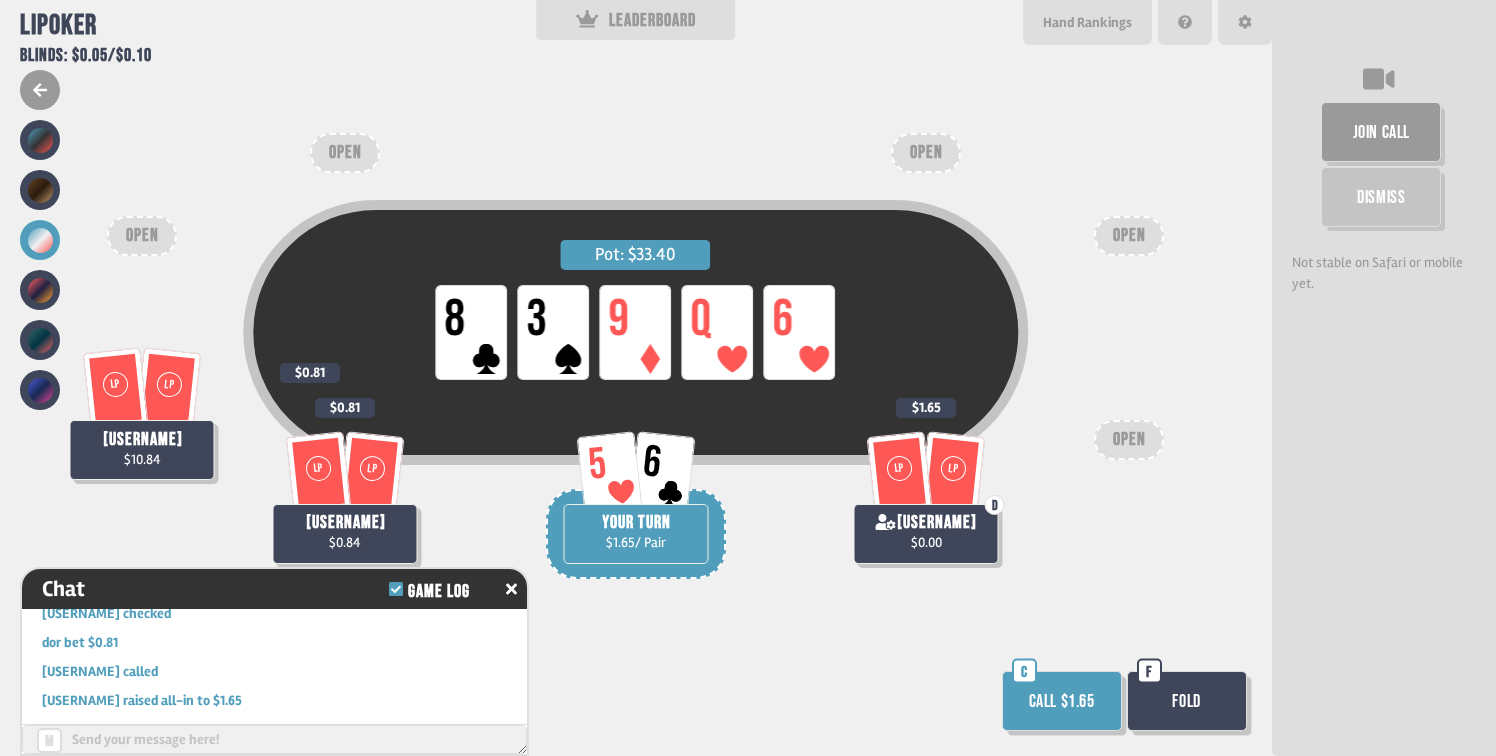 click on "Call $1.65" at bounding box center (1062, 701) 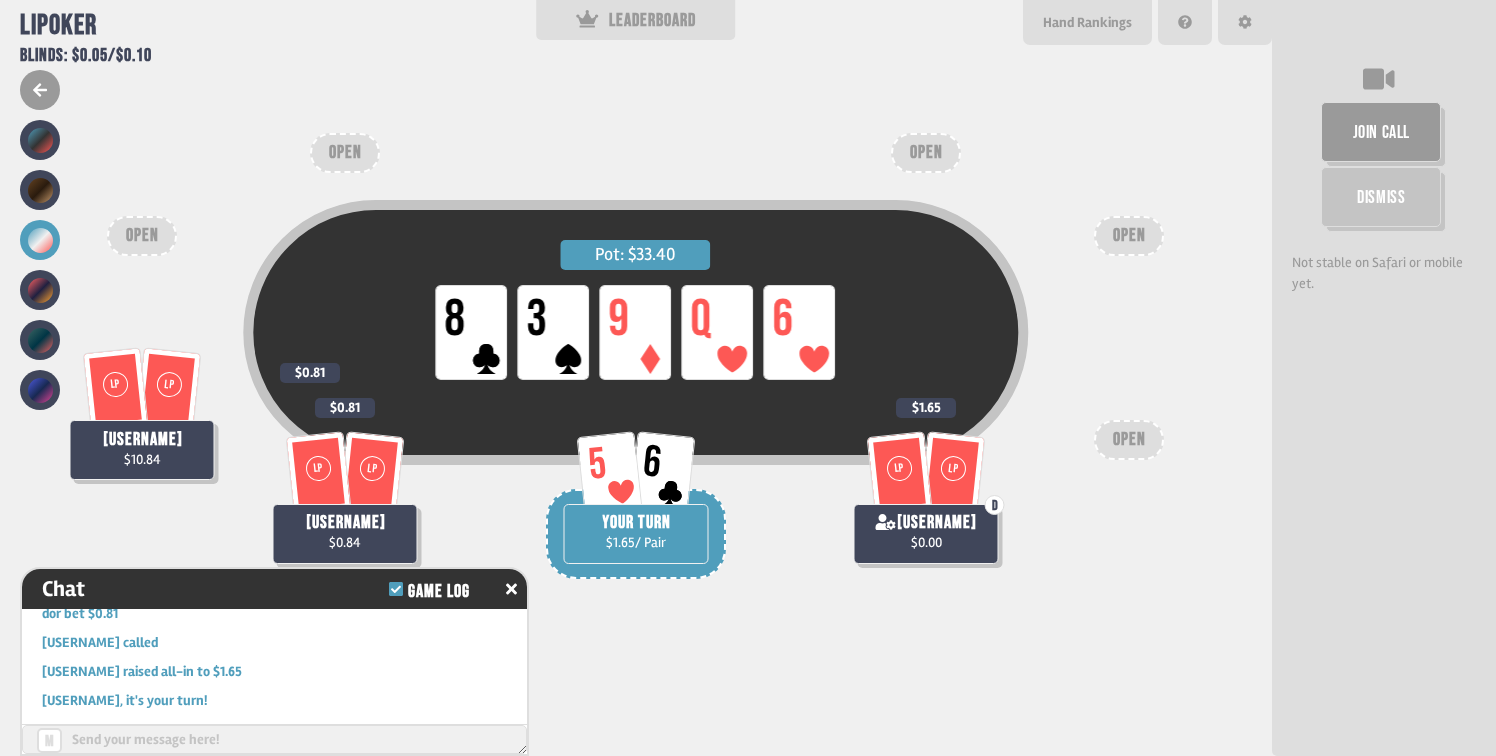 scroll, scrollTop: 1353, scrollLeft: 0, axis: vertical 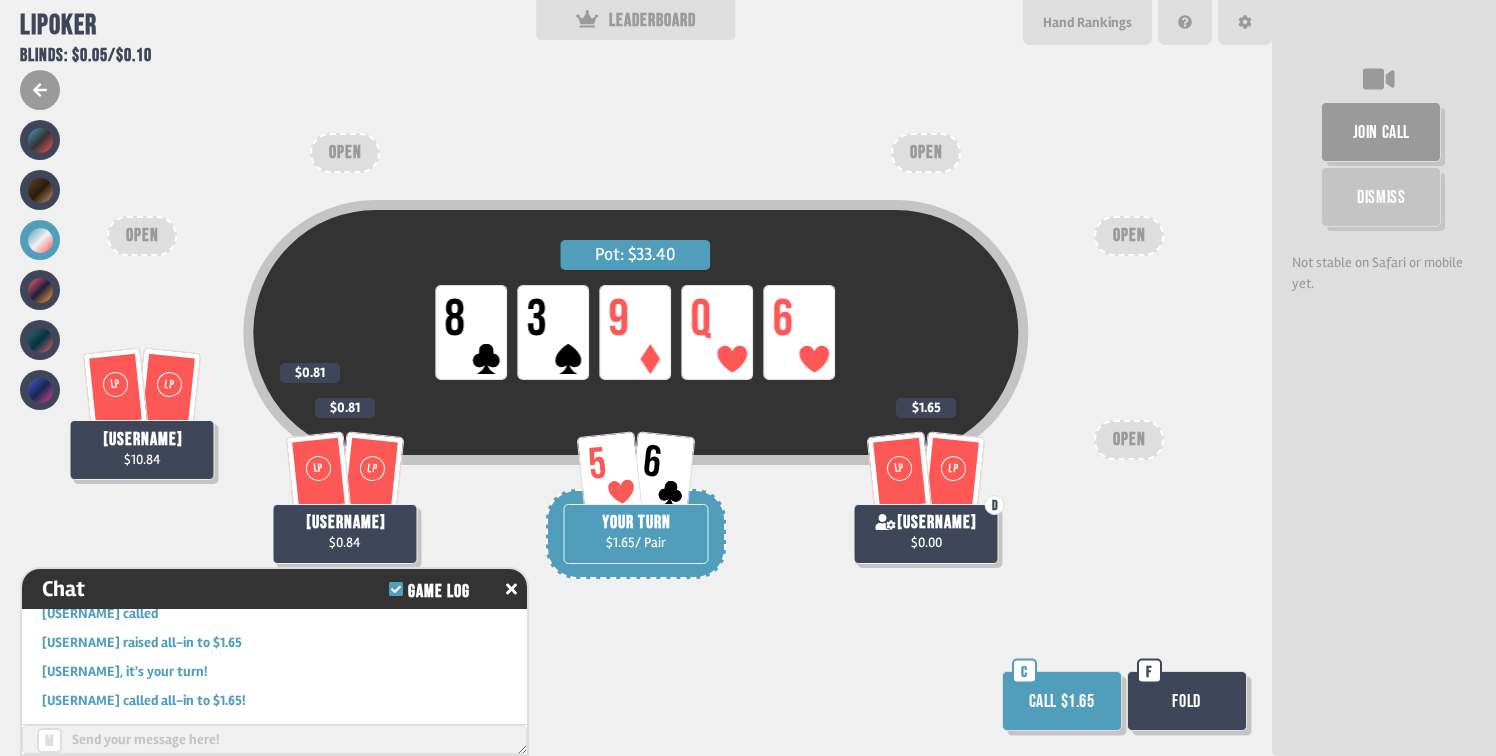 click on "Call $1.65" at bounding box center (1062, 701) 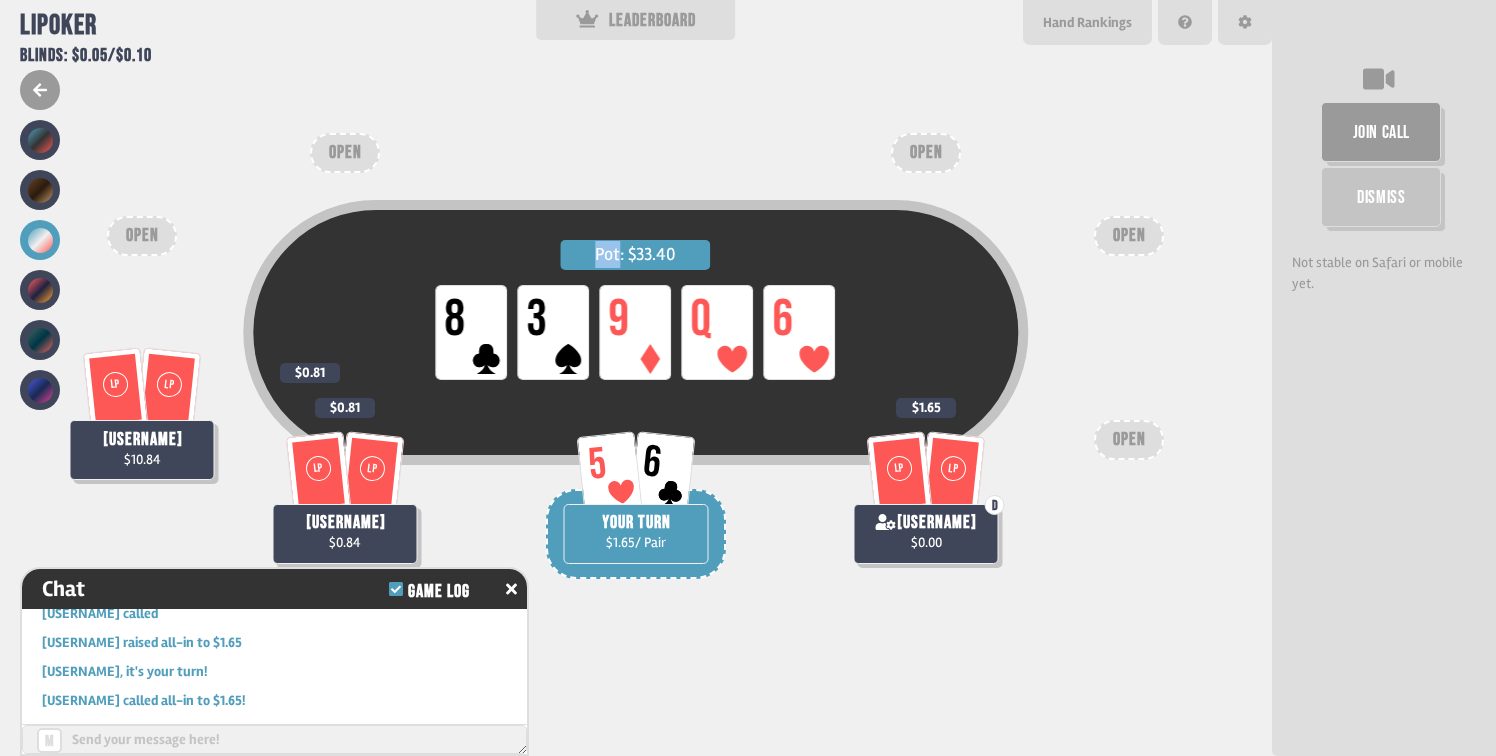 click on "Pot: $33.40   LP 8 LP 3 LP 9 LP Q LP 6 LP LP [USERNAME] $10.84  $0.81  LP LP [USERNAME] $0.84  $0.81  5 6 YOUR TURN $1.65   / Pair LP LP D [USERNAME] $0.00  $1.65  OPEN OPEN OPEN OPEN OPEN" at bounding box center (636, 378) 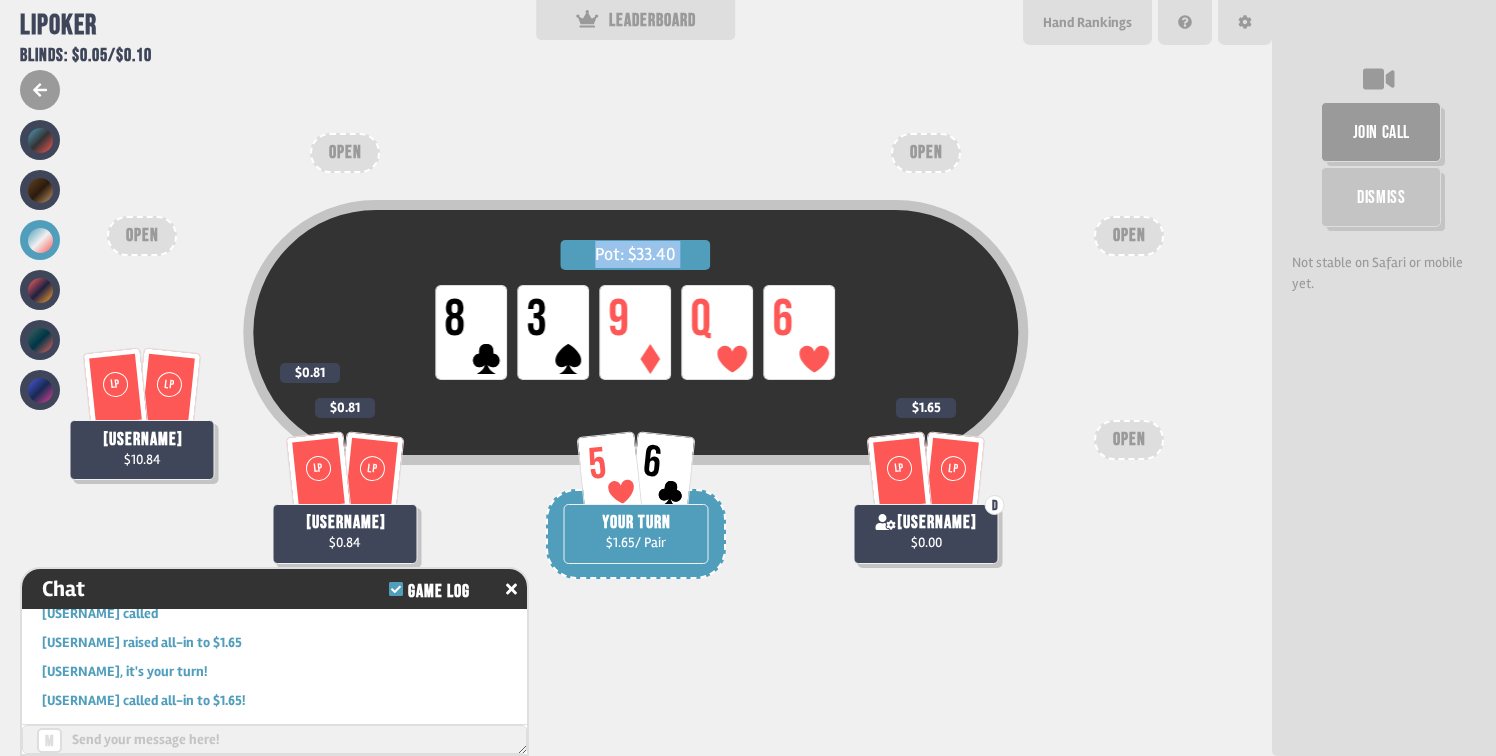 click on "Pot: $33.40   LP 8 LP 3 LP 9 LP Q LP 6 LP LP [USERNAME] $10.84  $0.81  LP LP [USERNAME] $0.84  $0.81  5 6 YOUR TURN $1.65   / Pair LP LP D [USERNAME] $0.00  $1.65  OPEN OPEN OPEN OPEN OPEN" at bounding box center [636, 378] 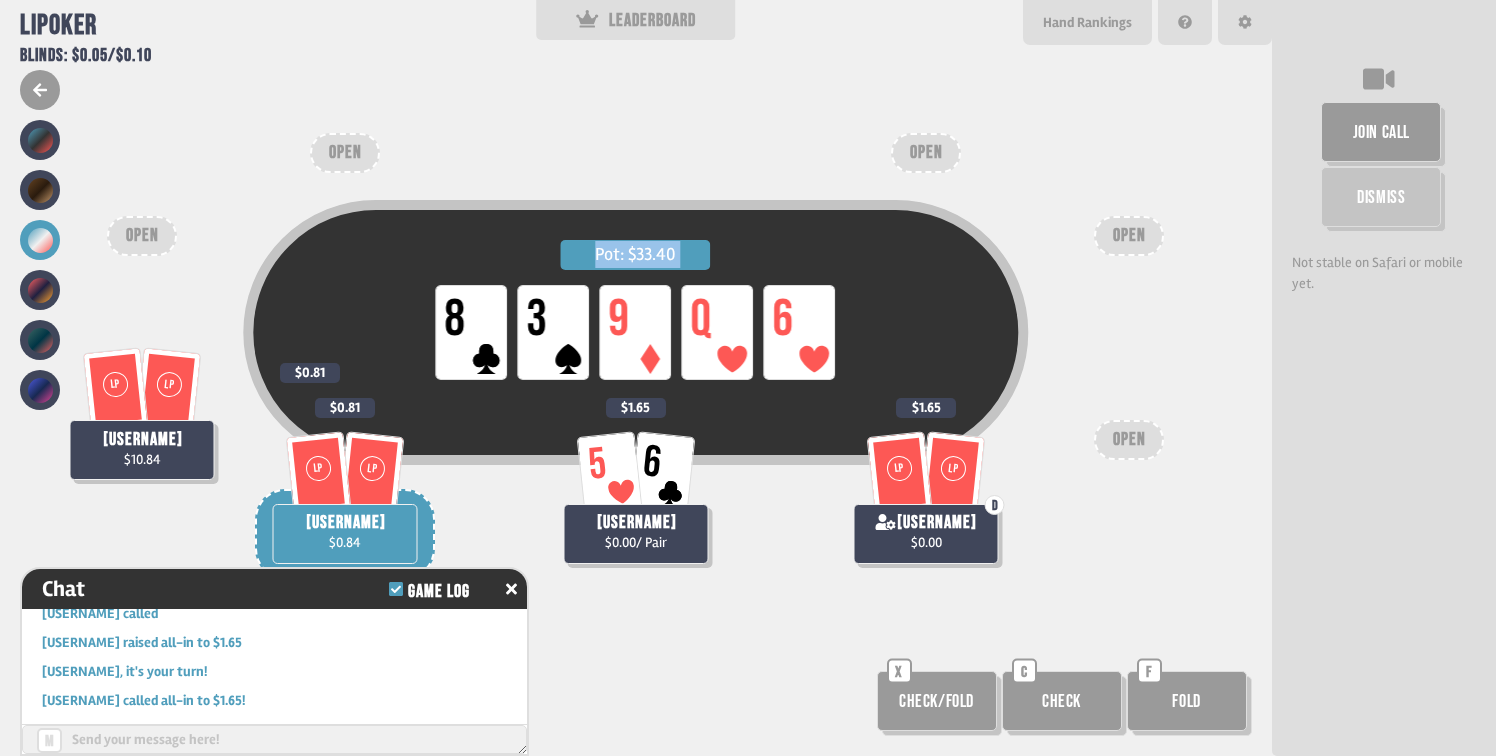 click on "Check" at bounding box center [1062, 701] 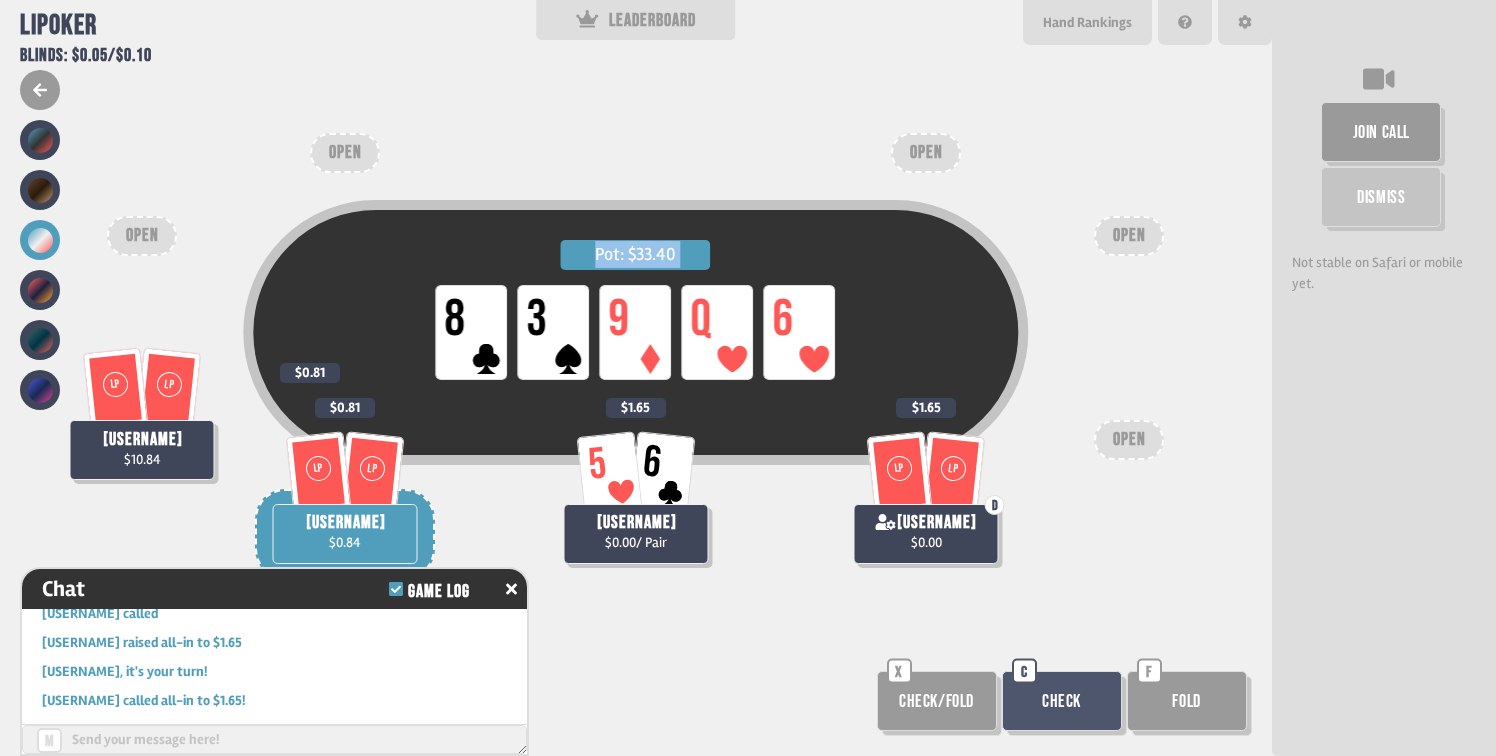 click on "Check" at bounding box center [1062, 701] 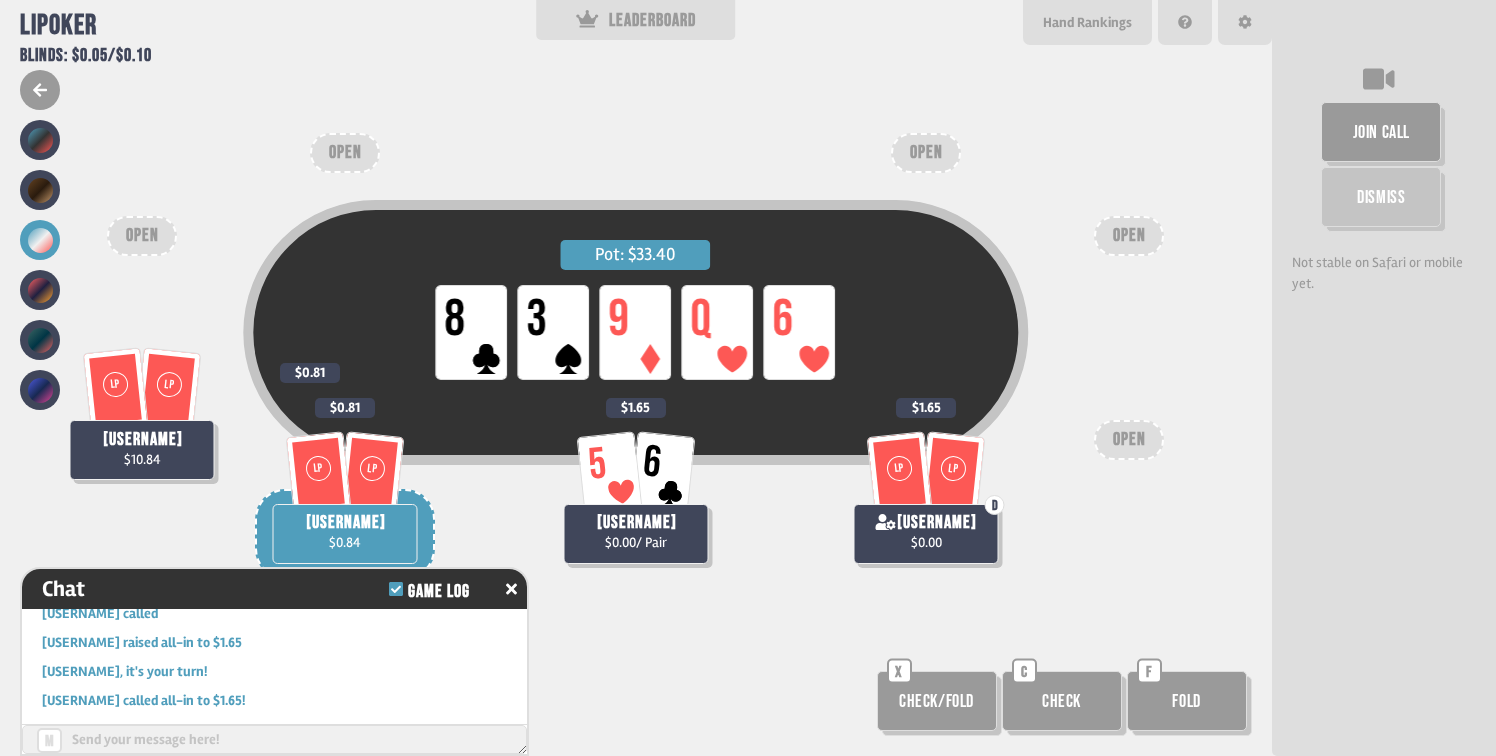 click on "Pot: $33.40   LP 8 LP 3 LP 9 LP Q LP 6 LP LP [USERNAME] $10.84  $0.81  LP LP [USERNAME] $0.84  $0.81  5 6 [USERNAME] $0.00   / Pair $1.65  LP LP D [USERNAME] $0.00  $1.65  OPEN OPEN OPEN OPEN OPEN Check/Fold X Check C Fold F" at bounding box center [636, 378] 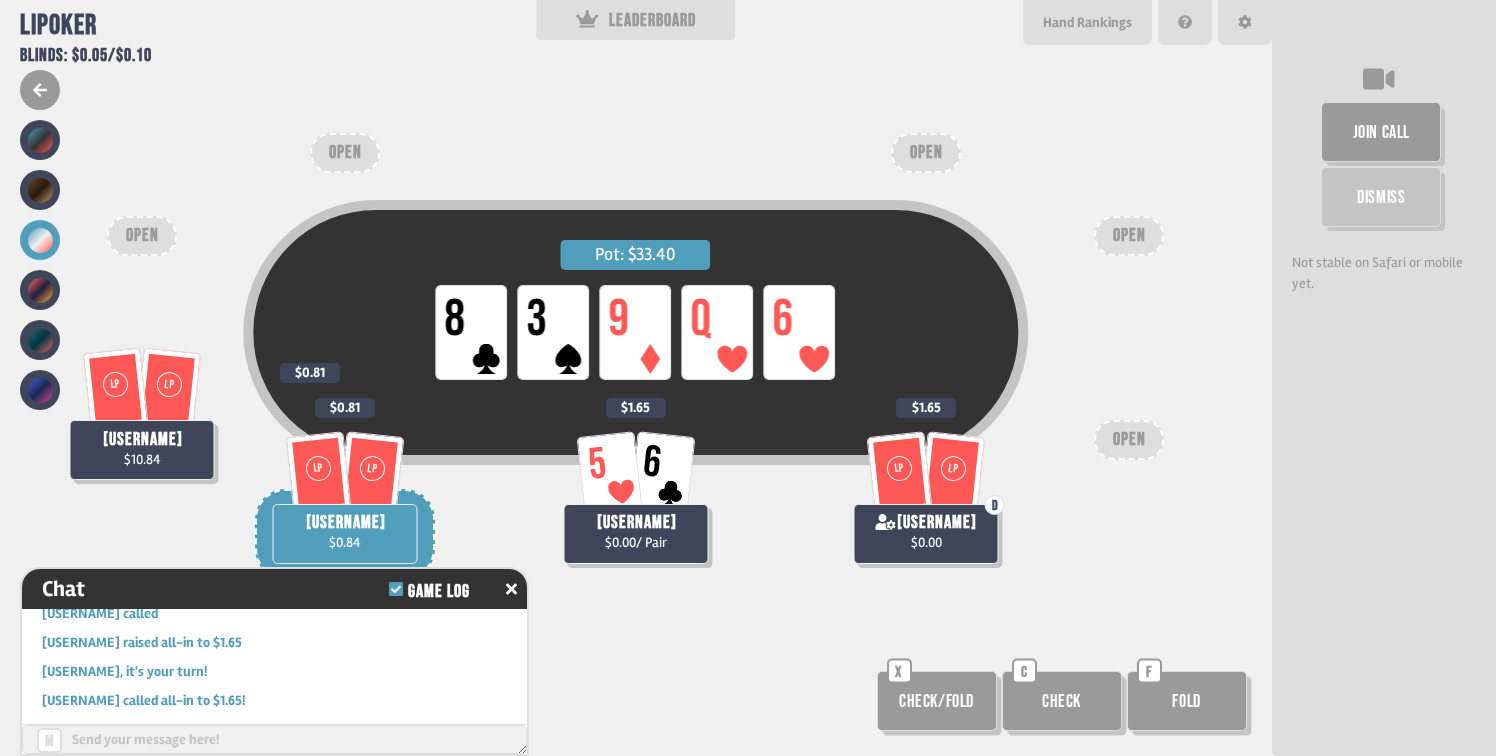 click on "Check" at bounding box center [1062, 701] 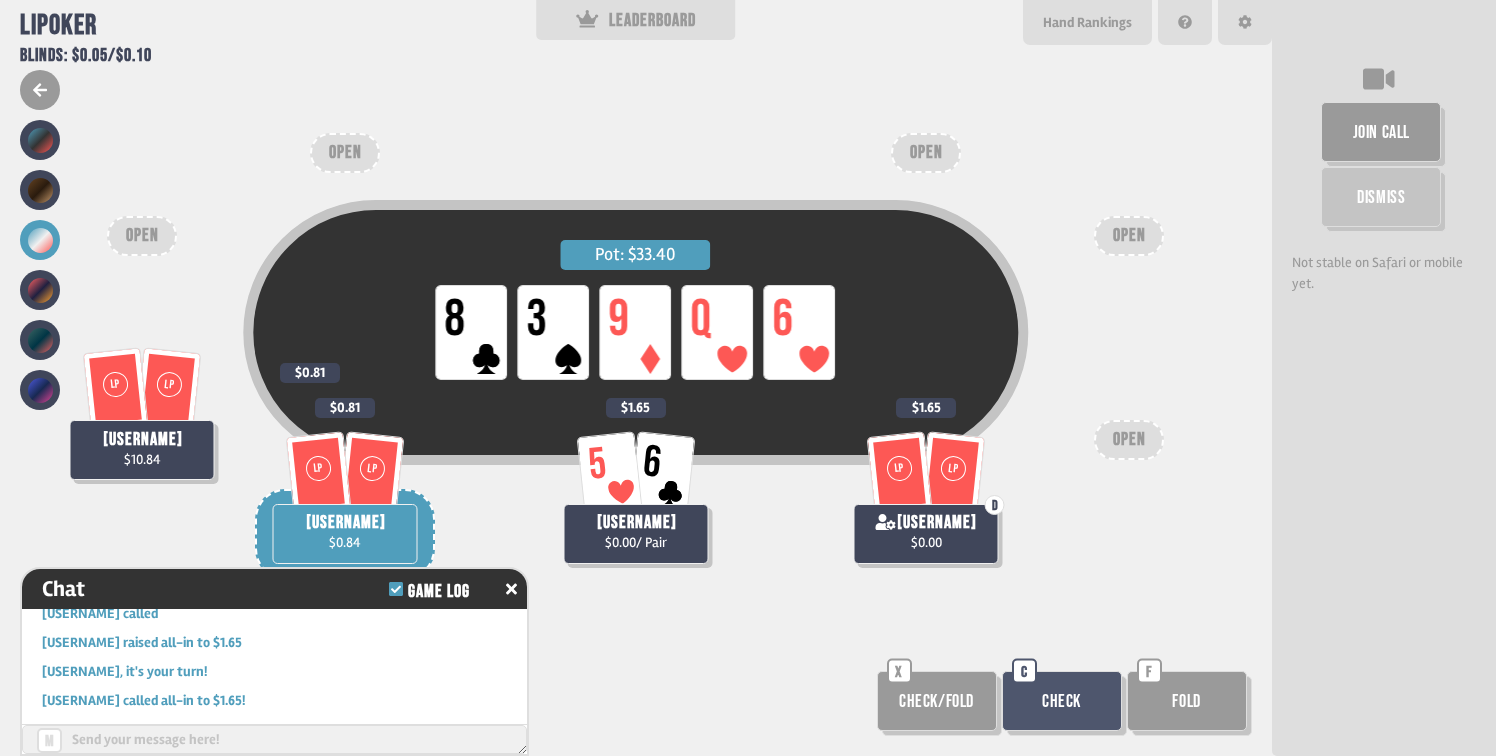 click on "Check" at bounding box center [1062, 701] 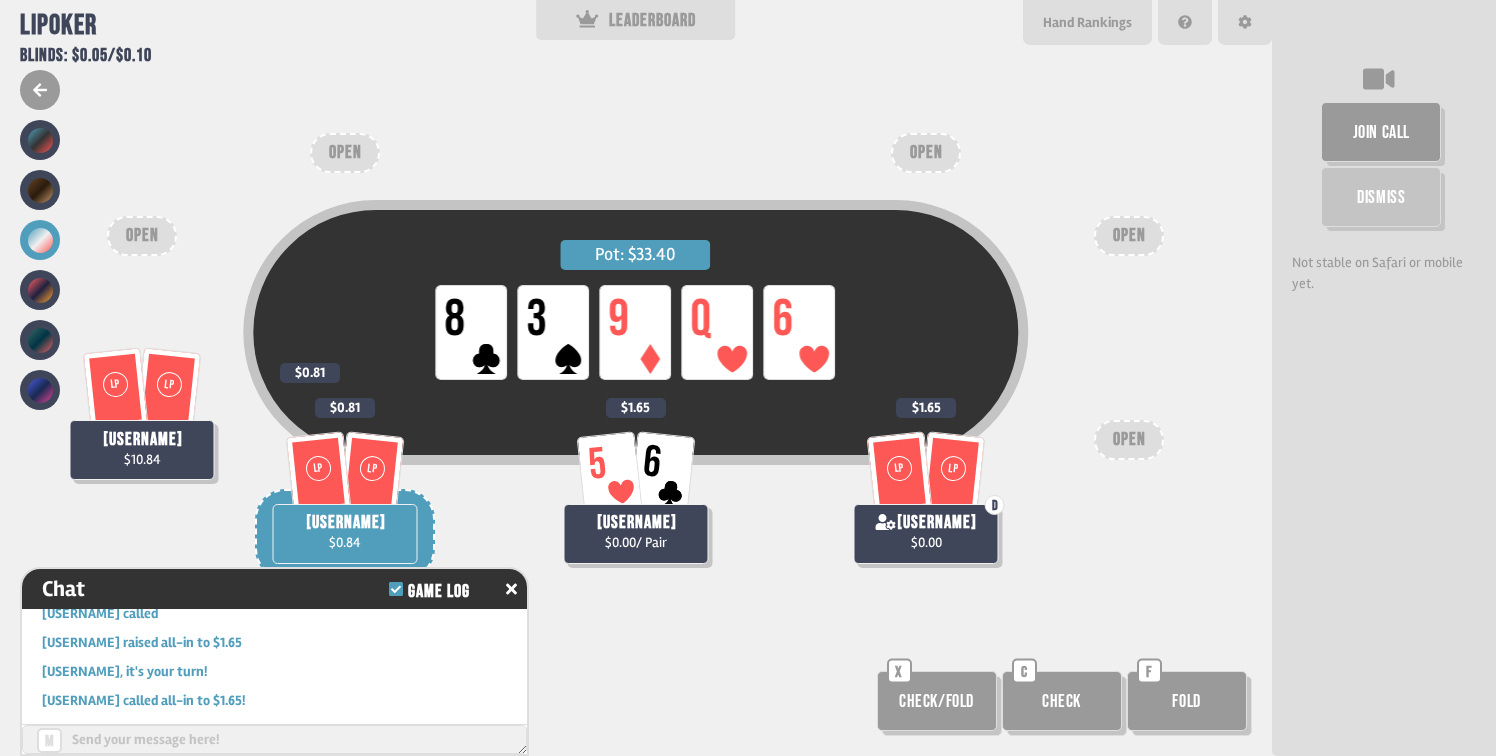 click on "Pot: $33.40   LP 8 LP 3 LP 9 LP Q LP 6 LP LP [USERNAME] $10.84  $0.81  LP LP [USERNAME] $0.84  $0.81  5 6 [USERNAME] $0.00   / Pair $1.65  LP LP D [USERNAME] $0.00  $1.65  OPEN OPEN OPEN OPEN OPEN Check/Fold X Check C Fold F" at bounding box center (636, 378) 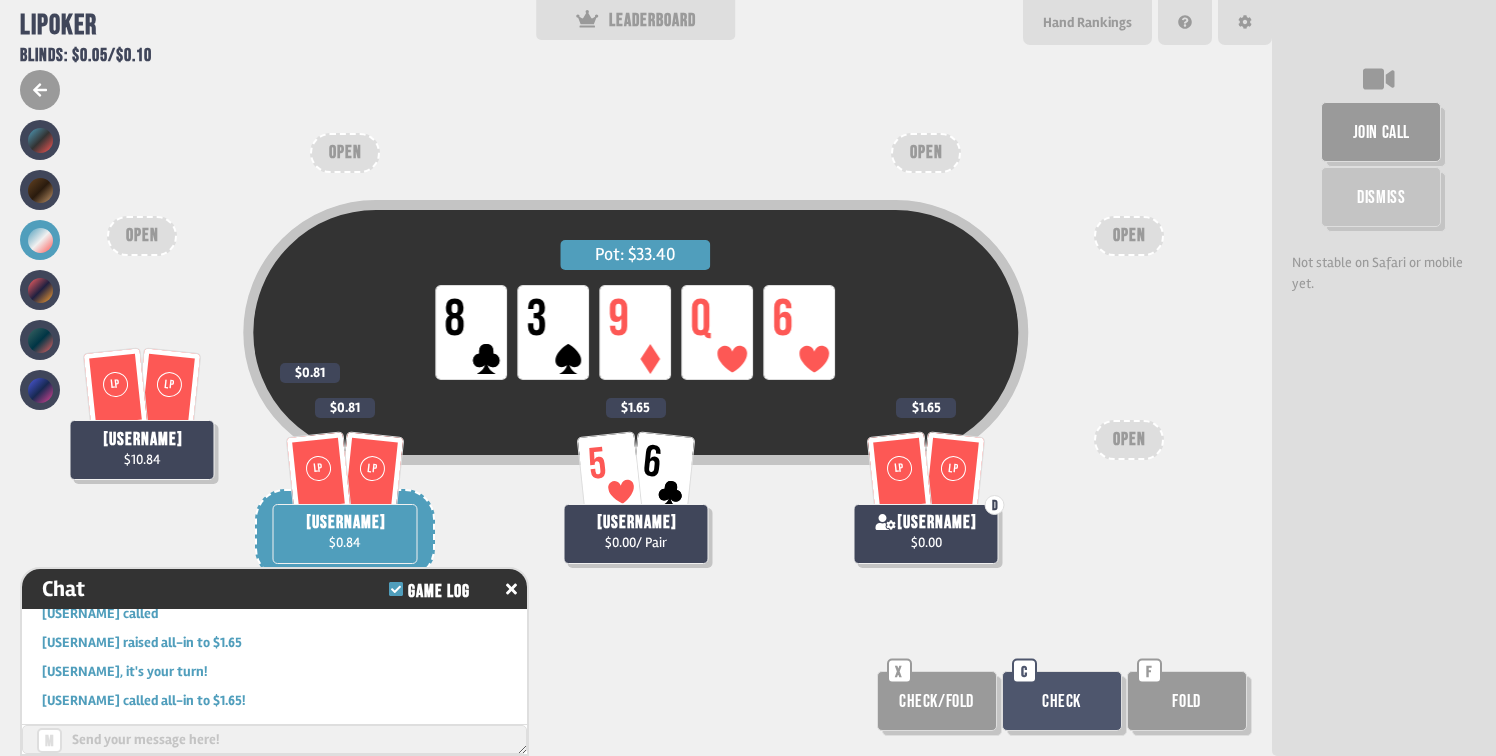 scroll, scrollTop: 1382, scrollLeft: 0, axis: vertical 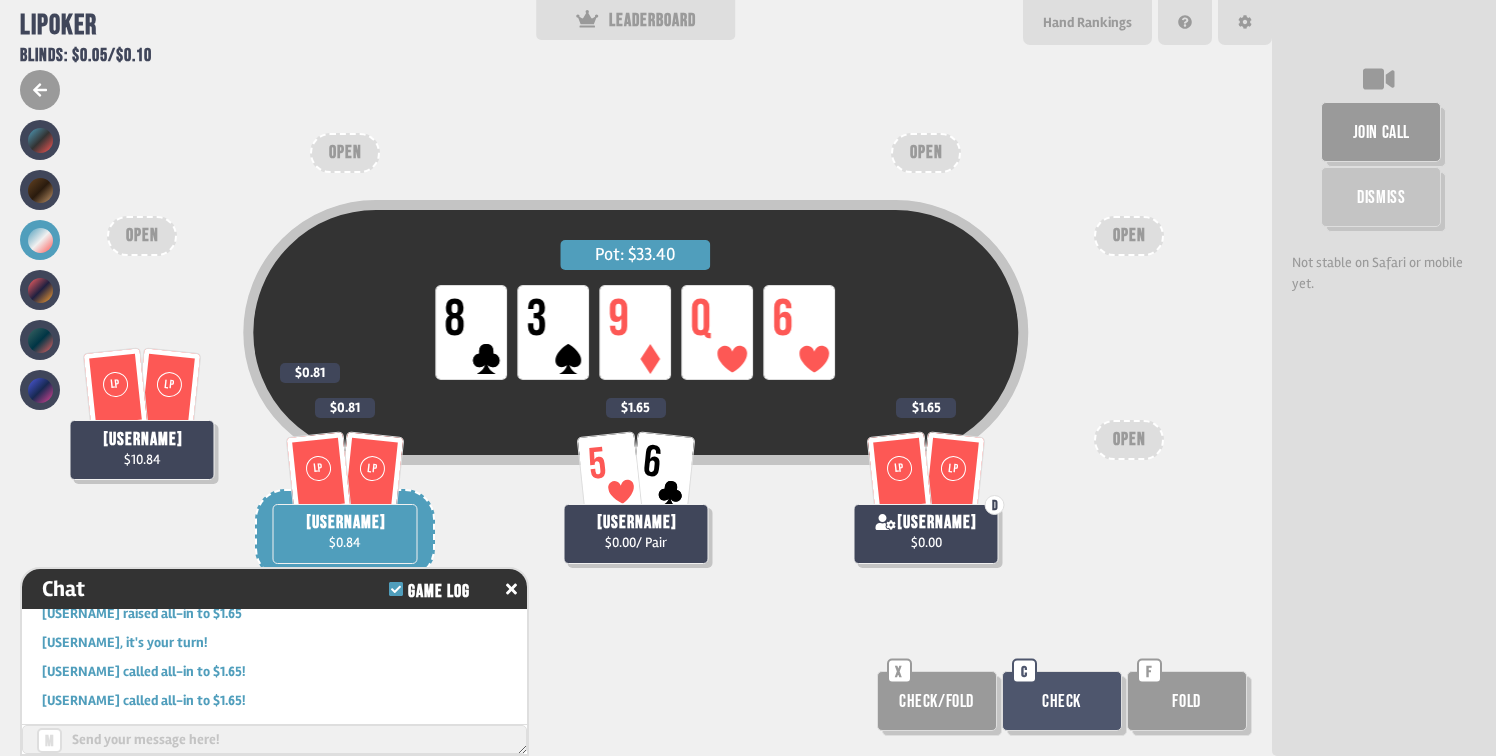 click on "Check" at bounding box center [1062, 701] 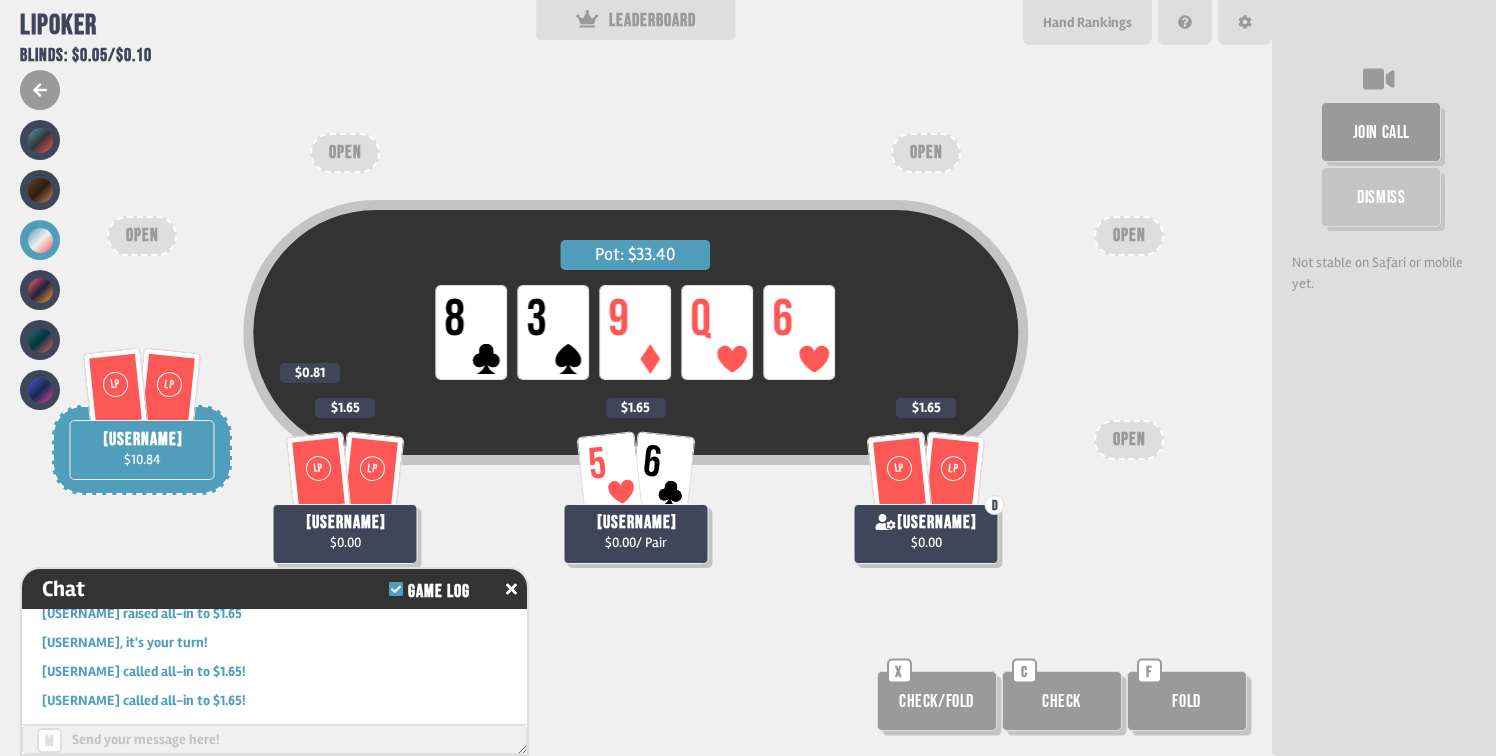 click on "Check" at bounding box center (1062, 701) 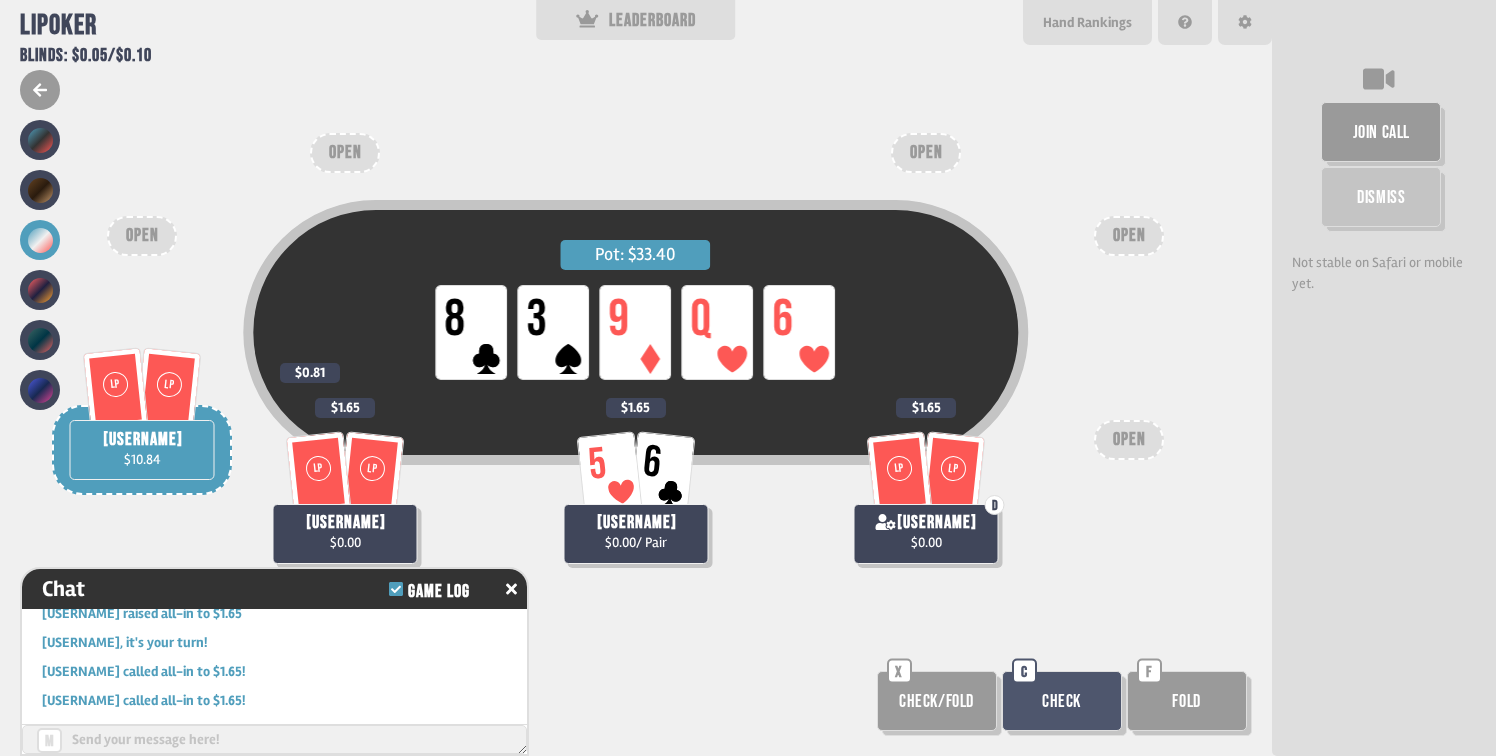 click on "Check" at bounding box center (1062, 701) 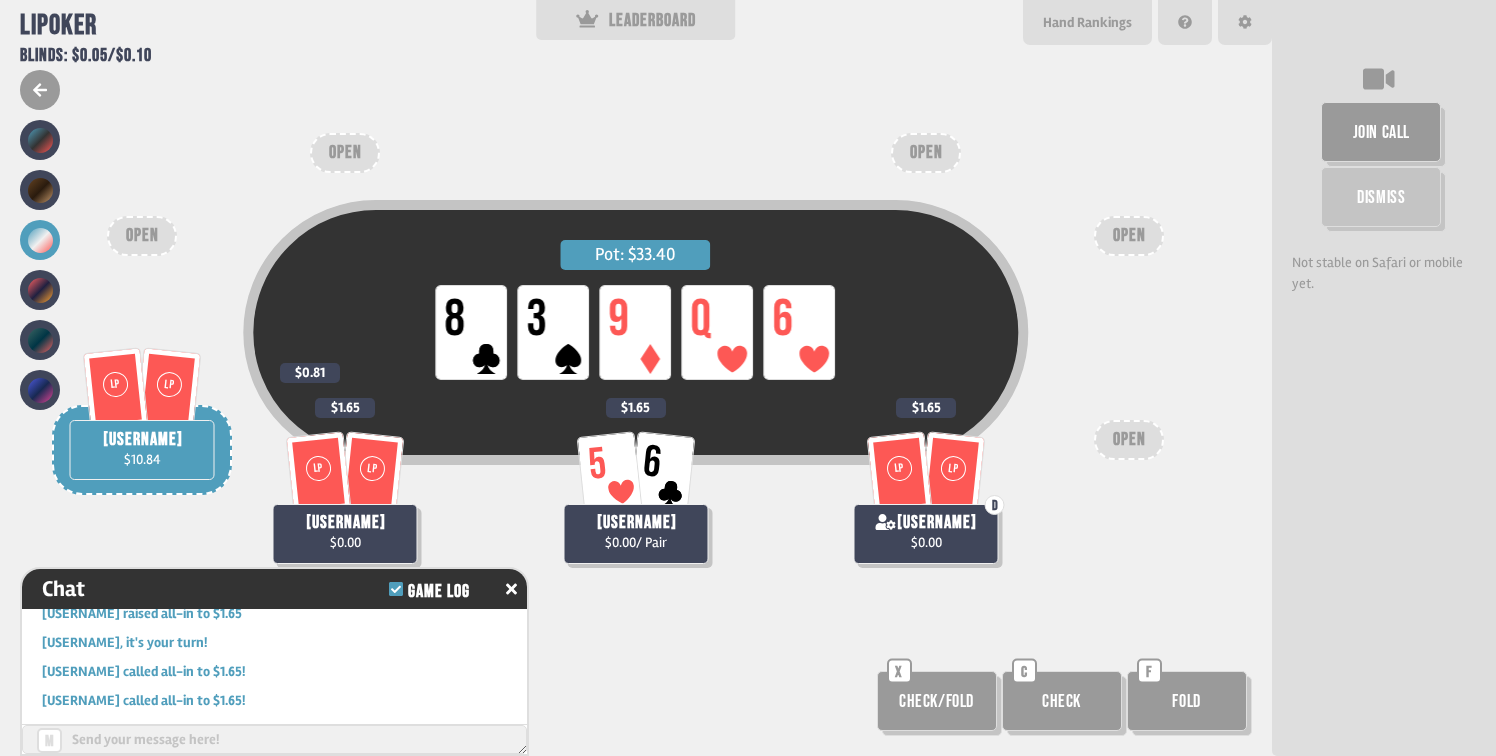 click on "Check" at bounding box center (1062, 701) 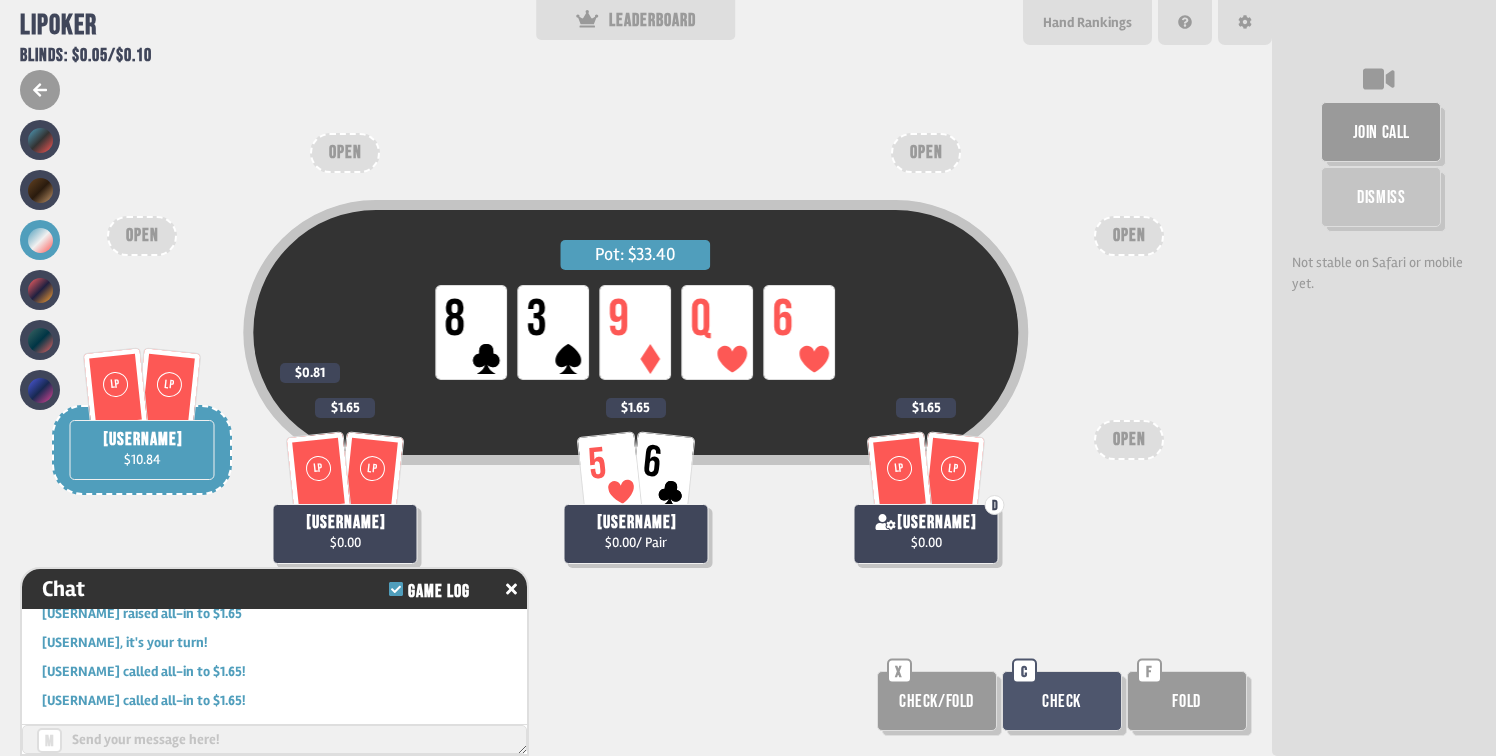 click on "Check" at bounding box center (1062, 701) 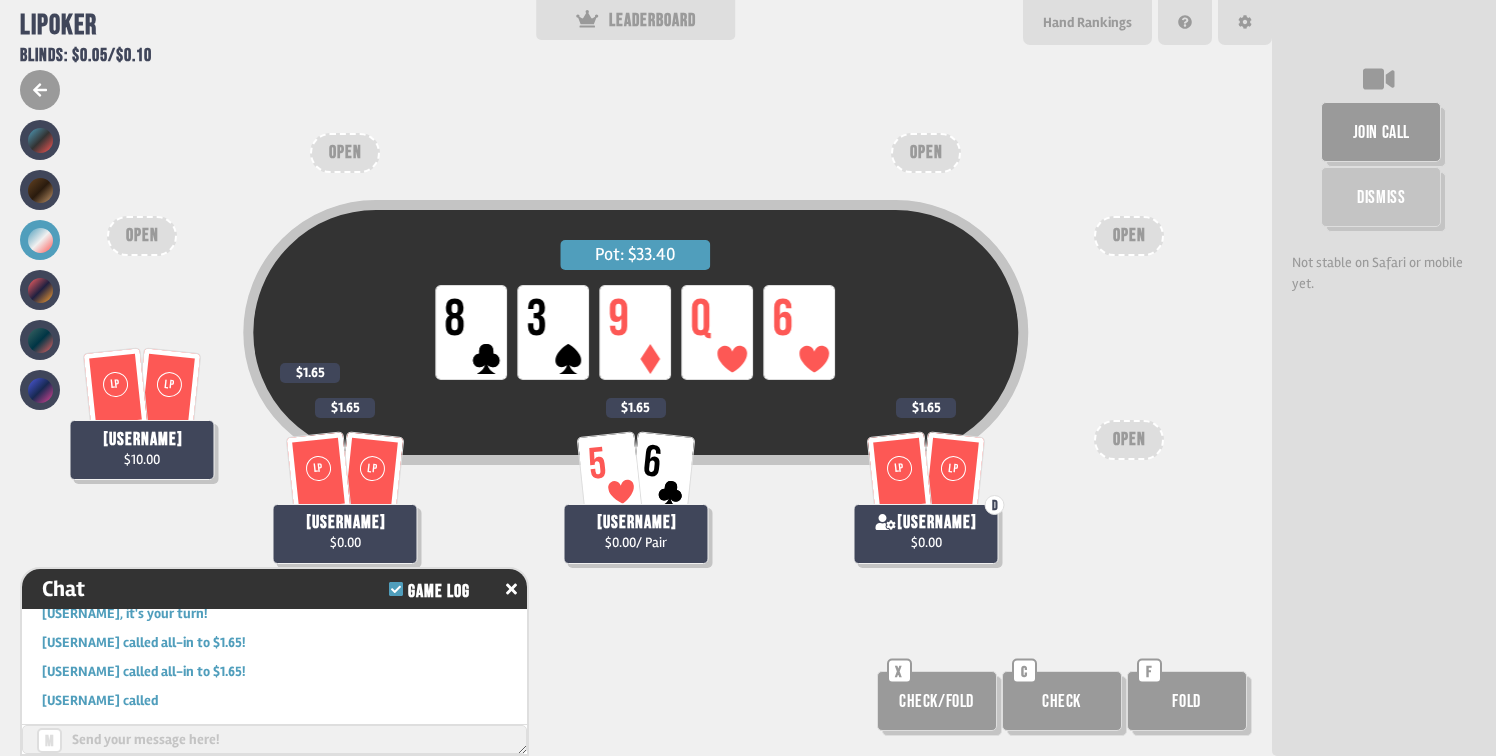 scroll, scrollTop: 1440, scrollLeft: 0, axis: vertical 